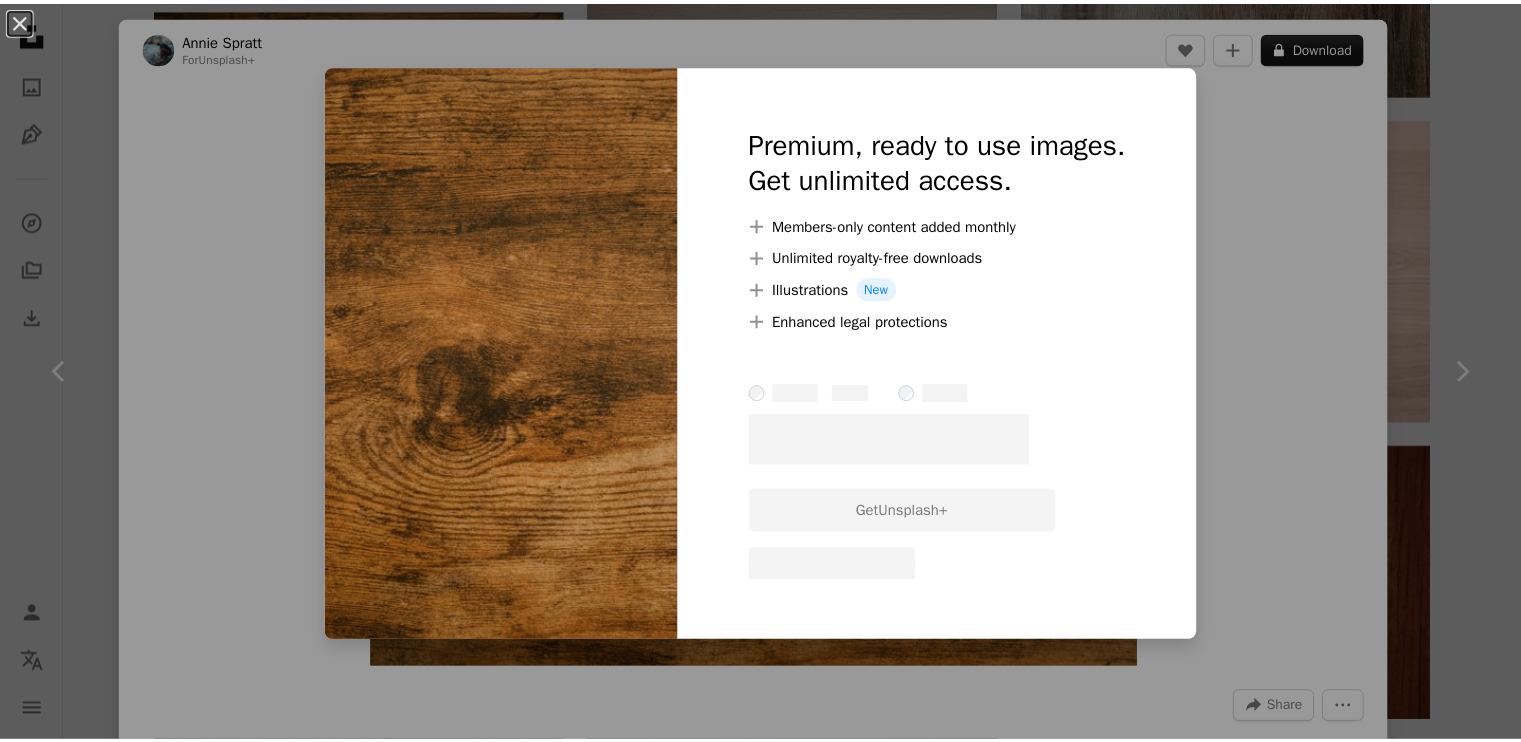 scroll, scrollTop: 1700, scrollLeft: 0, axis: vertical 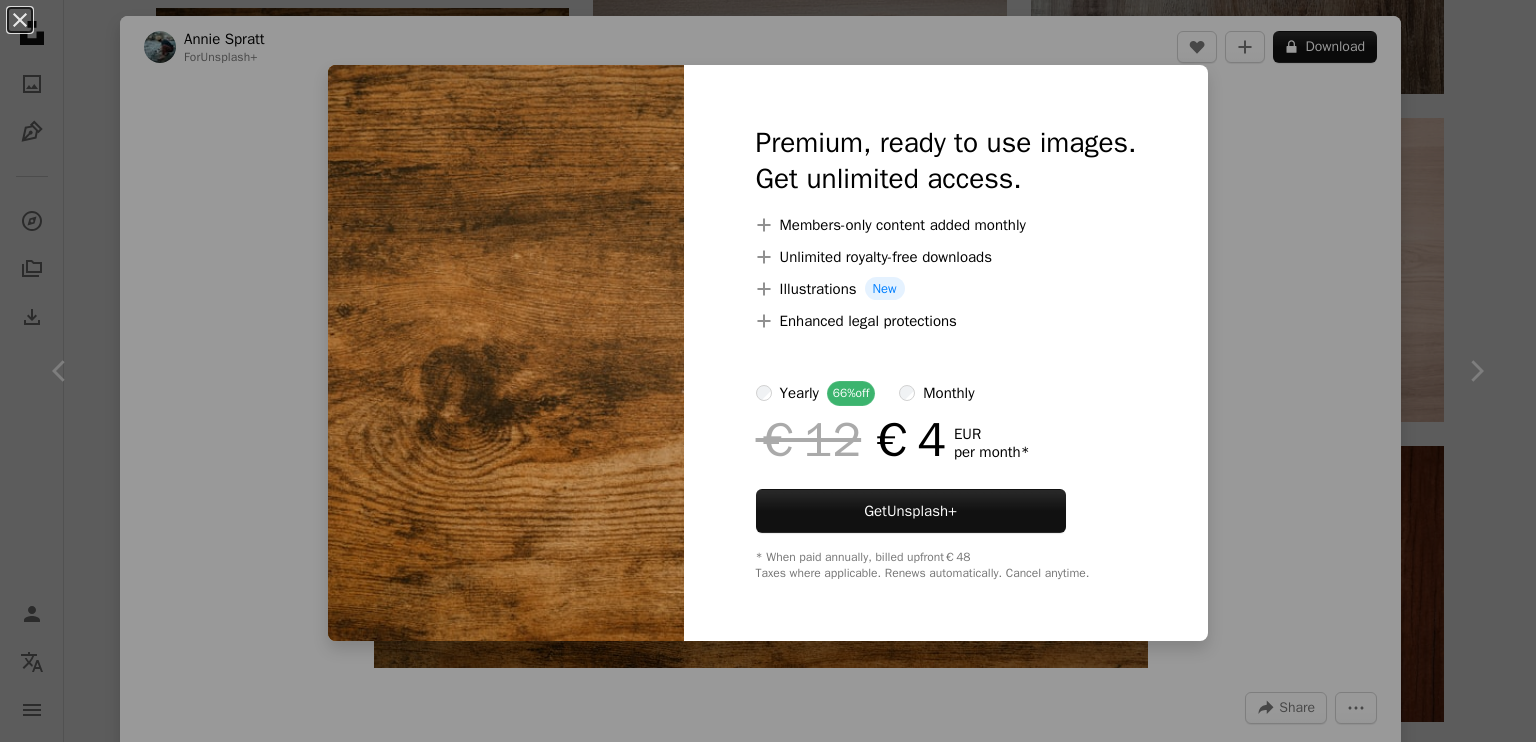 click on "An X shape Premium, ready to use images. Get unlimited access. A plus sign Members-only content added monthly A plus sign Unlimited royalty-free downloads A plus sign Illustrations  New A plus sign Enhanced legal protections yearly 66%  off monthly €12   €4 EUR per month * Get  Unsplash+ * When paid annually, billed upfront  €48 Taxes where applicable. Renews automatically. Cancel anytime." at bounding box center (768, 371) 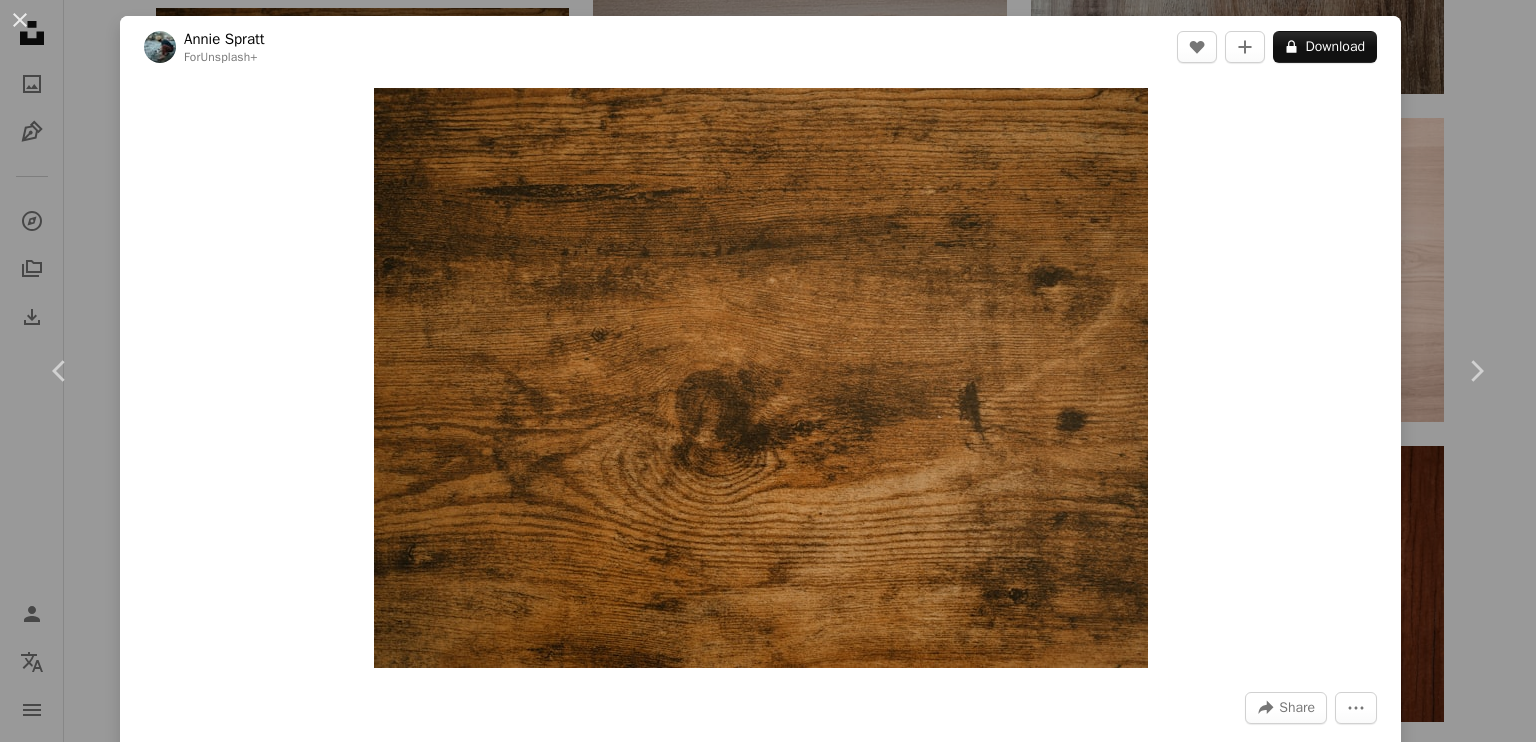 click on "An X shape Chevron left Chevron right [NAME] For  Unsplash+ A heart A plus sign A lock Download Zoom in A forward-right arrow Share More Actions Calendar outlined Published on  February 9, 2023 Safety Licensed under the  Unsplash+ License texture wood wood texture wallpapers backgrounds wood grain Backgrounds From this series Chevron right Plus sign for Unsplash+ Plus sign for Unsplash+ Plus sign for Unsplash+ Plus sign for Unsplash+ Plus sign for Unsplash+ Plus sign for Unsplash+ Plus sign for Unsplash+ Plus sign for Unsplash+ Related images Plus sign for Unsplash+ A heart A plus sign [NAME] For  Unsplash+ A lock Download Plus sign for Unsplash+ A heart A plus sign [NAME] For  Unsplash+ A lock Download Plus sign for Unsplash+ A heart A plus sign [NAME] For  Unsplash+ A lock Download Plus sign for Unsplash+ A heart A plus sign [NAME] For  Unsplash+ A lock Download A heart" at bounding box center [768, 371] 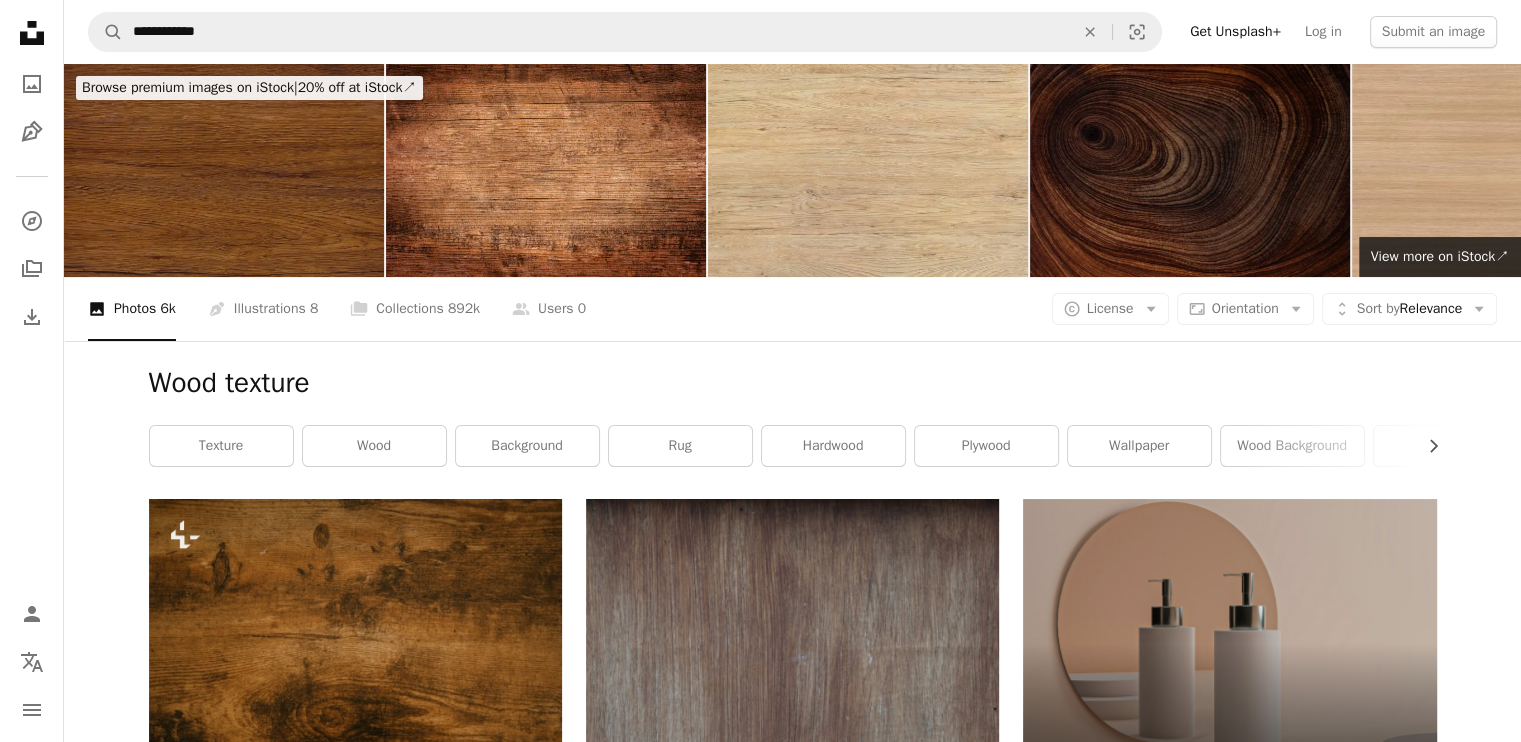 scroll, scrollTop: 0, scrollLeft: 0, axis: both 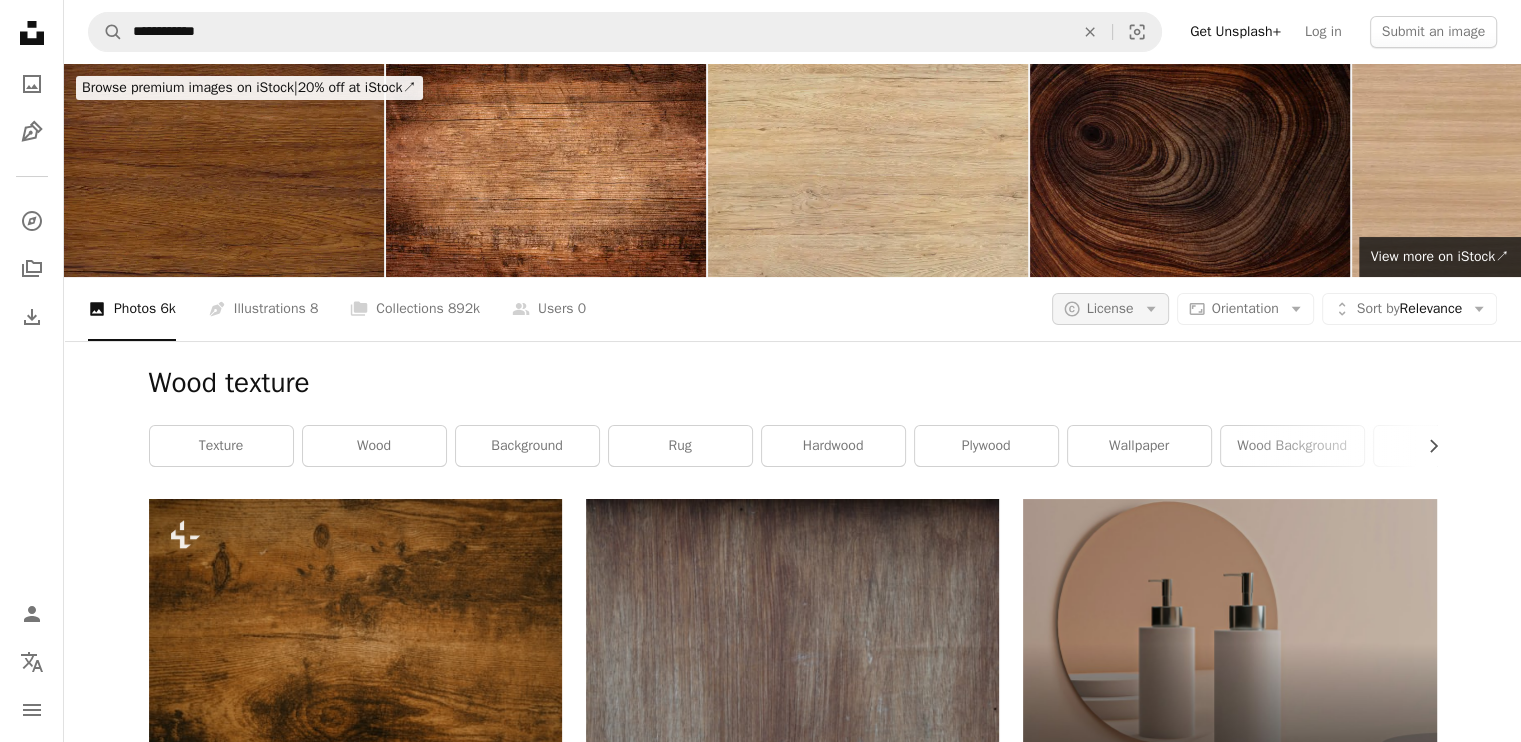 click on "License" at bounding box center (1110, 308) 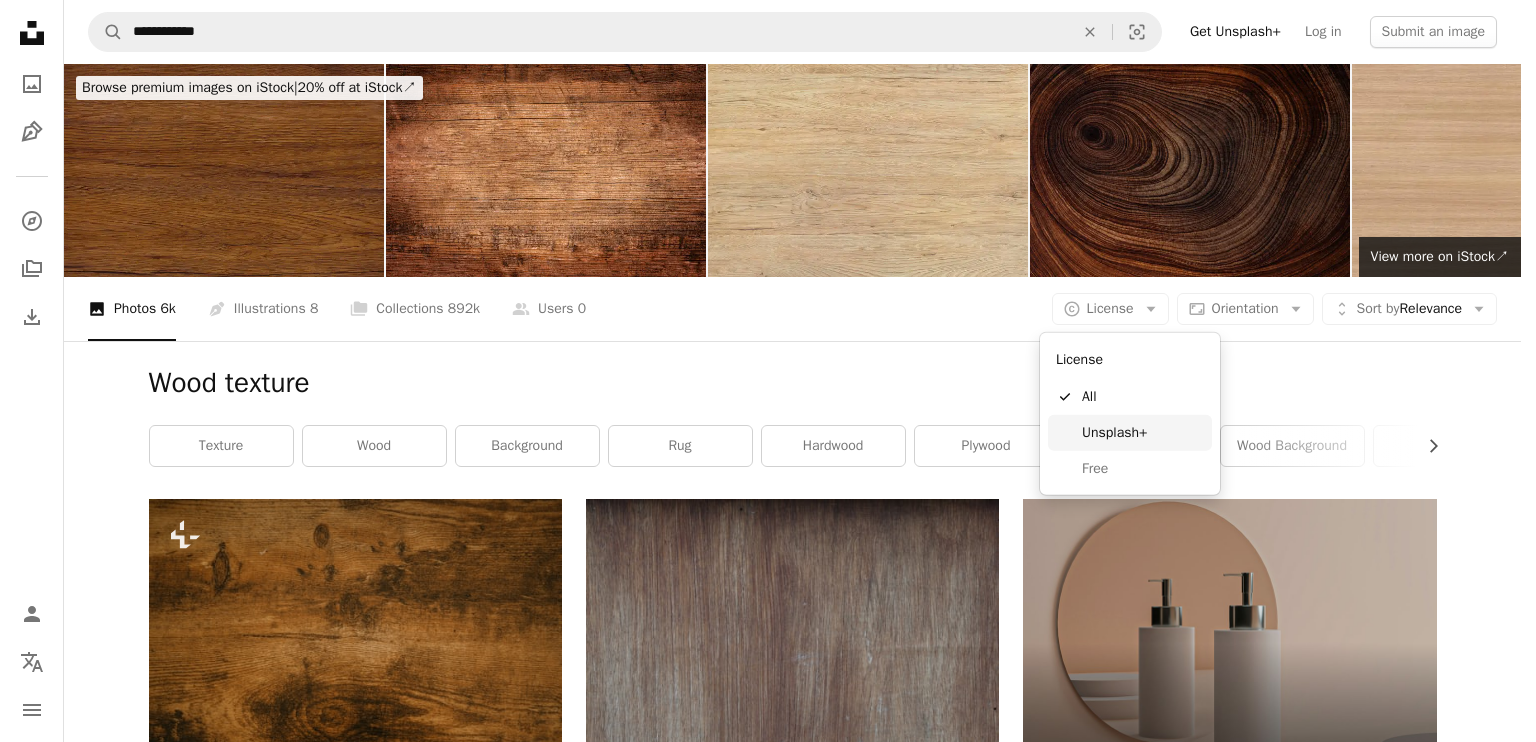 click on "Free" at bounding box center (1143, 469) 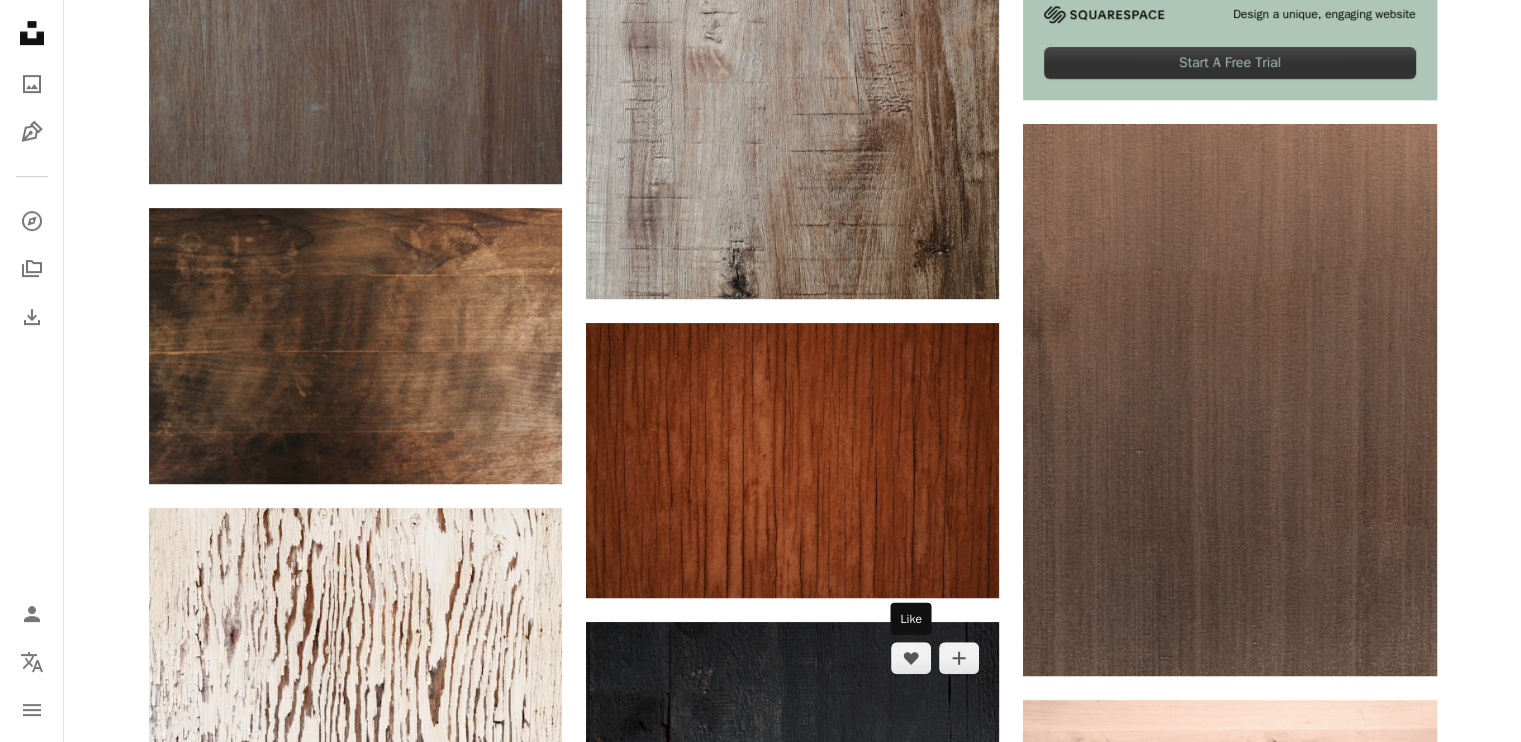 scroll, scrollTop: 900, scrollLeft: 0, axis: vertical 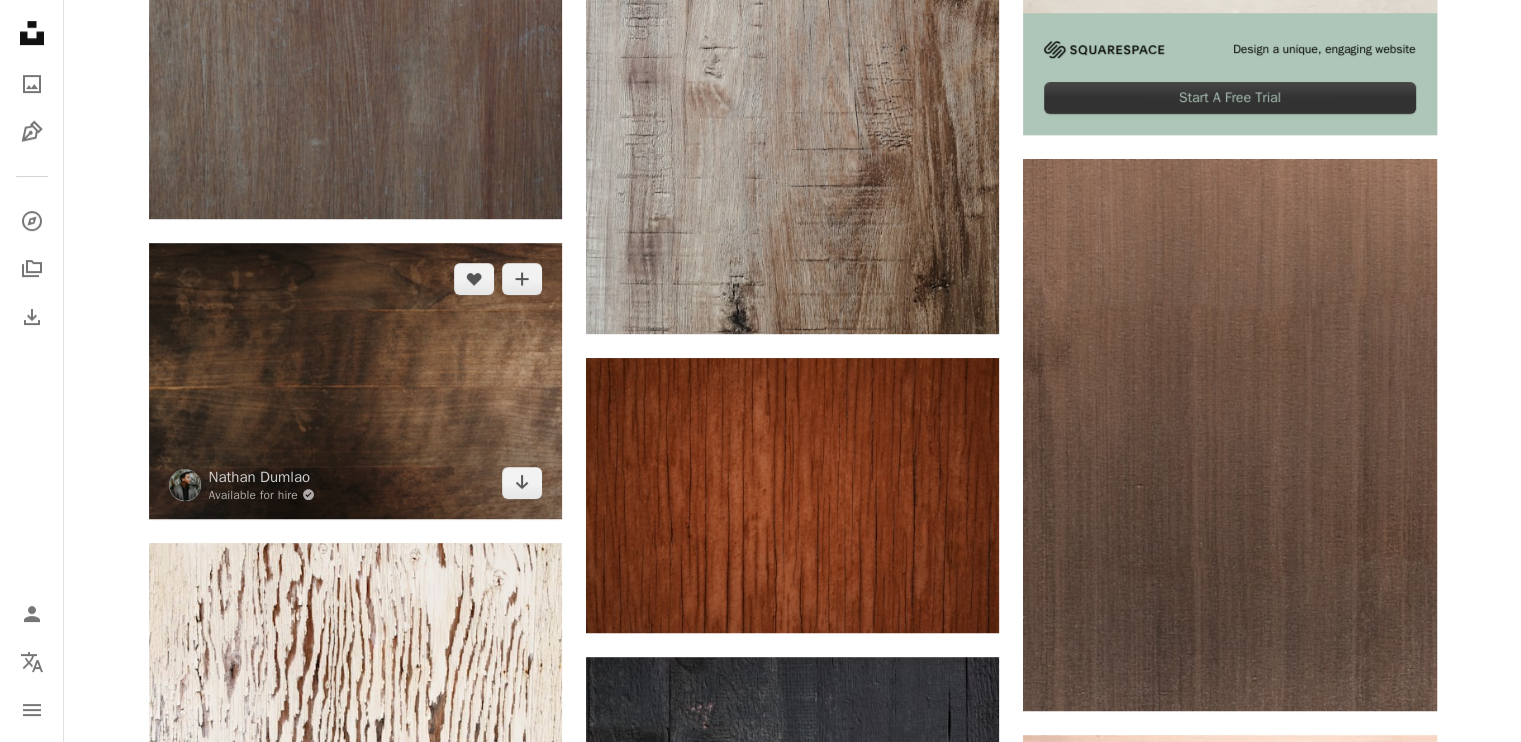 click at bounding box center [355, 380] 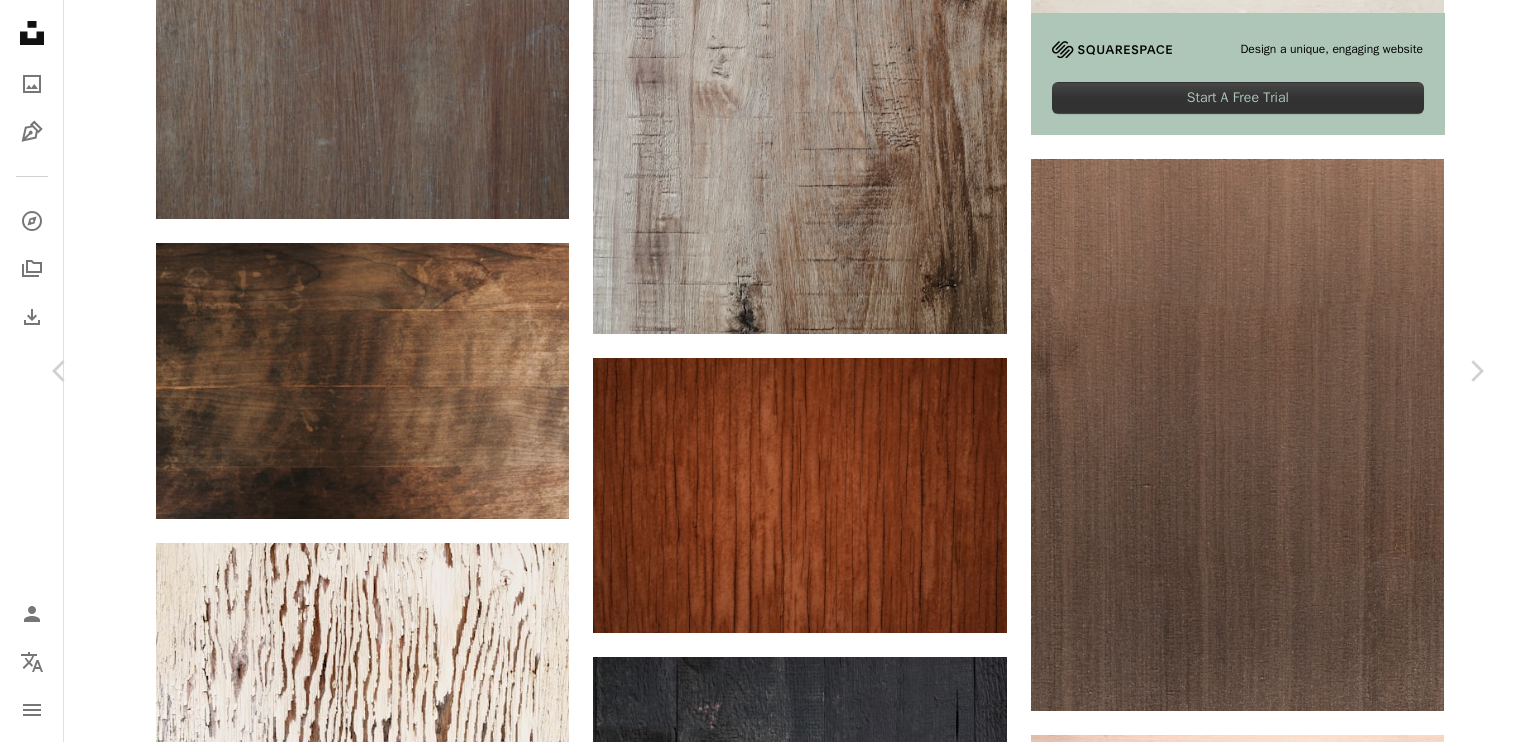 click on "Download free" at bounding box center (1287, 4516) 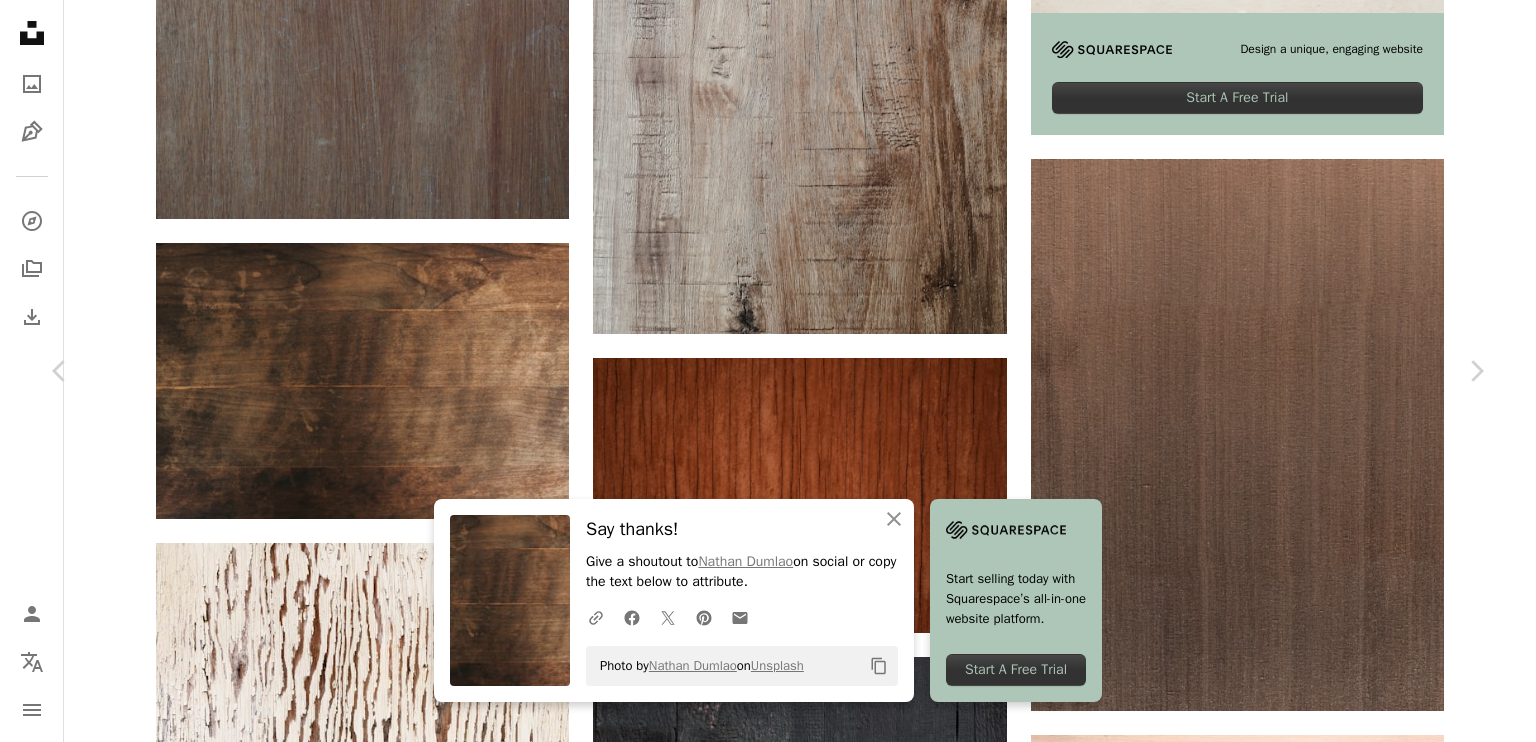 click on "A X shape Chevron left Chevron right An X shape Close Say thanks! Give a shoutout to  [NAME]  on social or copy the text below to attribute. A URL sharing icon (chains) Facebook icon X (formerly Twitter) icon Pinterest icon An envelope Photo by  [NAME]  on  Unsplash
Copy content Start selling today with Squarespace’s all-in-one website platform. Start A Free Trial [NAME] Available for hire A checkmark inside of a circle A heart A plus sign Download free Chevron down Zoom in Views 12,462,204 Downloads 110,207 Featured in Photos A forward-right arrow Share Info icon Info More Actions Calendar outlined Published on  December 11, 2019 Camera Canon, EOS 5D Mark IV Safety Free to use under the  Unsplash License background texture green furniture wood floor rug tabletop hardwood stained wood HD Wallpapers Browse premium related images on iStock  |  Save 20% with code UNSPLASH20 View more on iStock  ↗ Related images A heart A plus sign [NAME] Arrow pointing down A heart For" at bounding box center [768, 4840] 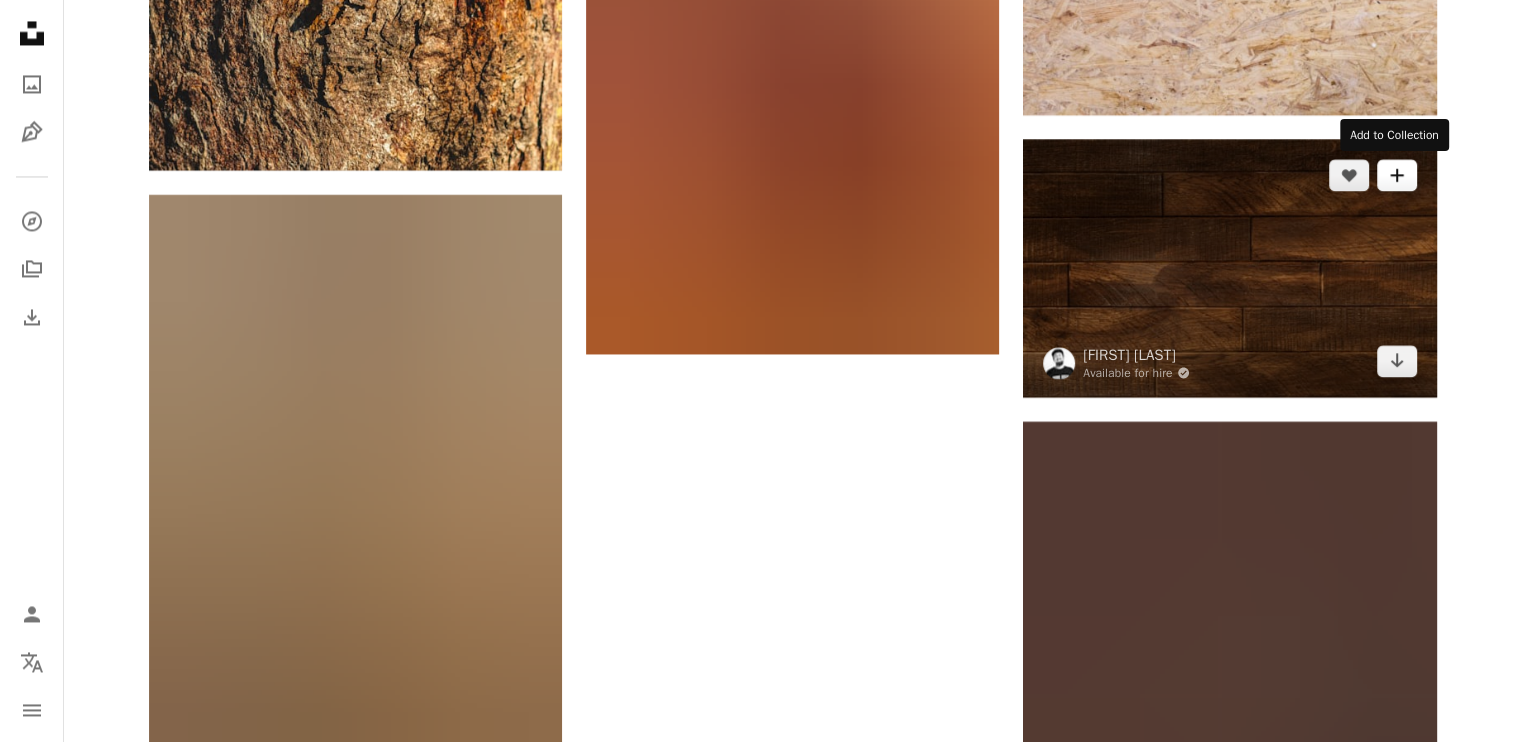 scroll, scrollTop: 3600, scrollLeft: 0, axis: vertical 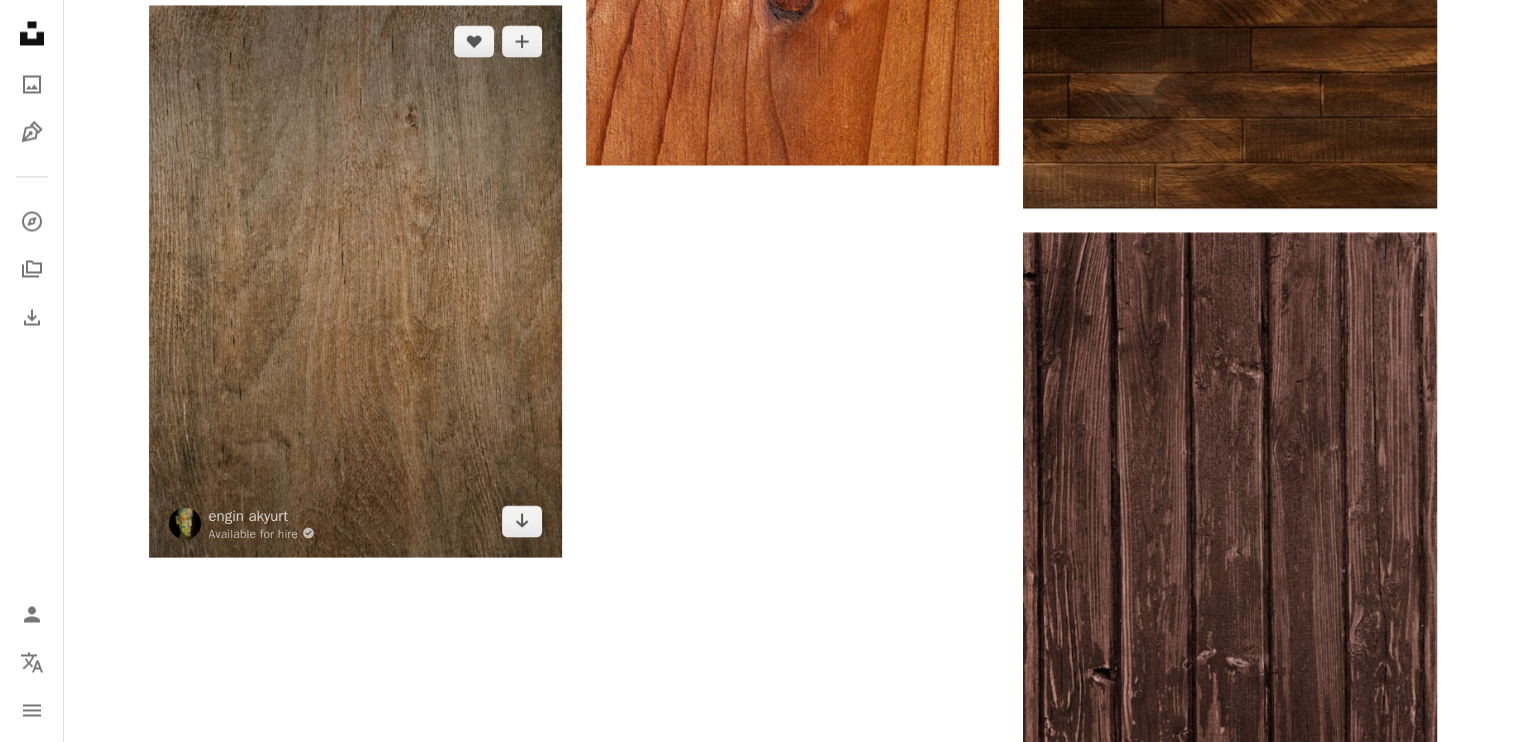 click at bounding box center [355, 280] 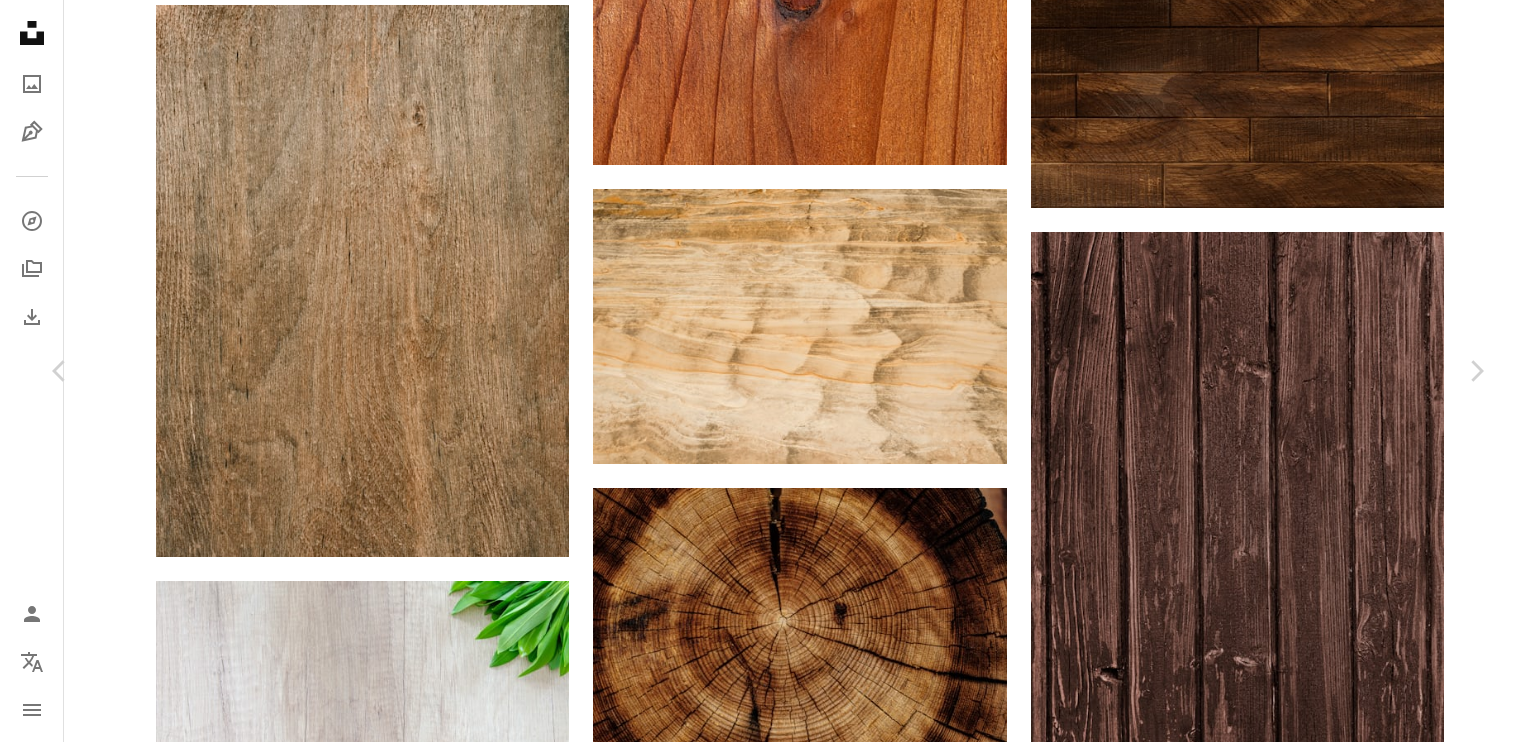 click on "Download free" at bounding box center (1287, 4916) 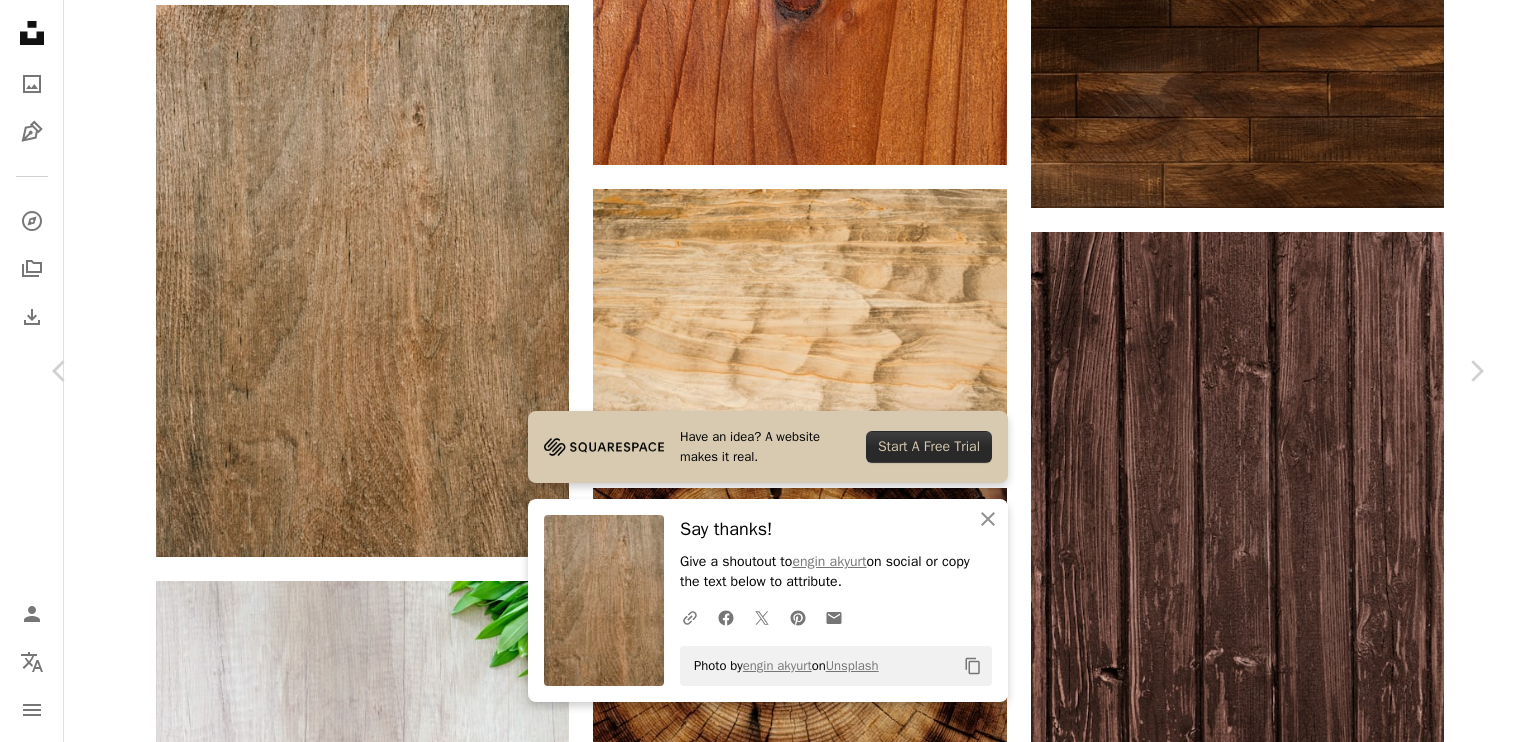 click on "An X shape Chevron left Chevron right Have an idea? A website makes it real. Start A Free Trial An X shape Close Say thanks! Give a shoutout to  [NAME]  on social or copy the text below to attribute. A URL sharing icon (chains) Facebook icon X (formerly Twitter) icon Pinterest icon An envelope Photo by  [NAME]  on  Unsplash
Copy content [NAME] Available for hire A checkmark inside of a circle A heart A plus sign Download free Chevron down Zoom in Views 576,916 Downloads 9,978 A forward-right arrow Share Info icon Info More Actions old wooden texture  Calendar outlined Published on  [DATE] Camera FUJIFILM, GFX100S Safety Free to use under the  Unsplash License background texture wood backdrop brown old macro board close up wooden timber surface detail panel solid lumber plank massive purple rug Free pictures Browse premium related images on iStock  |  Save 20% with code UNSPLASH20 View more on iStock  ↗ Related images A heart A plus sign [NAME] A heart" at bounding box center (768, 5240) 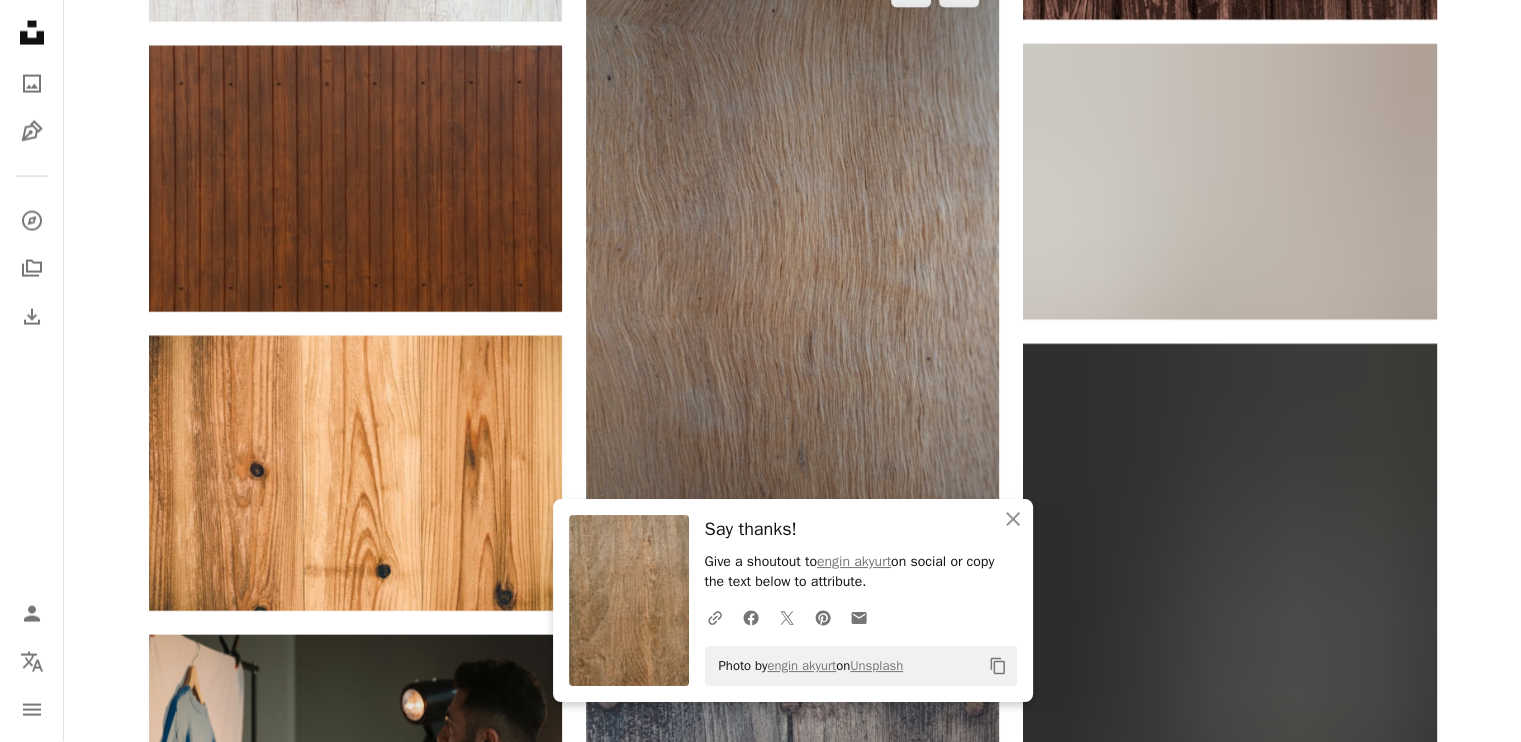 scroll, scrollTop: 4300, scrollLeft: 0, axis: vertical 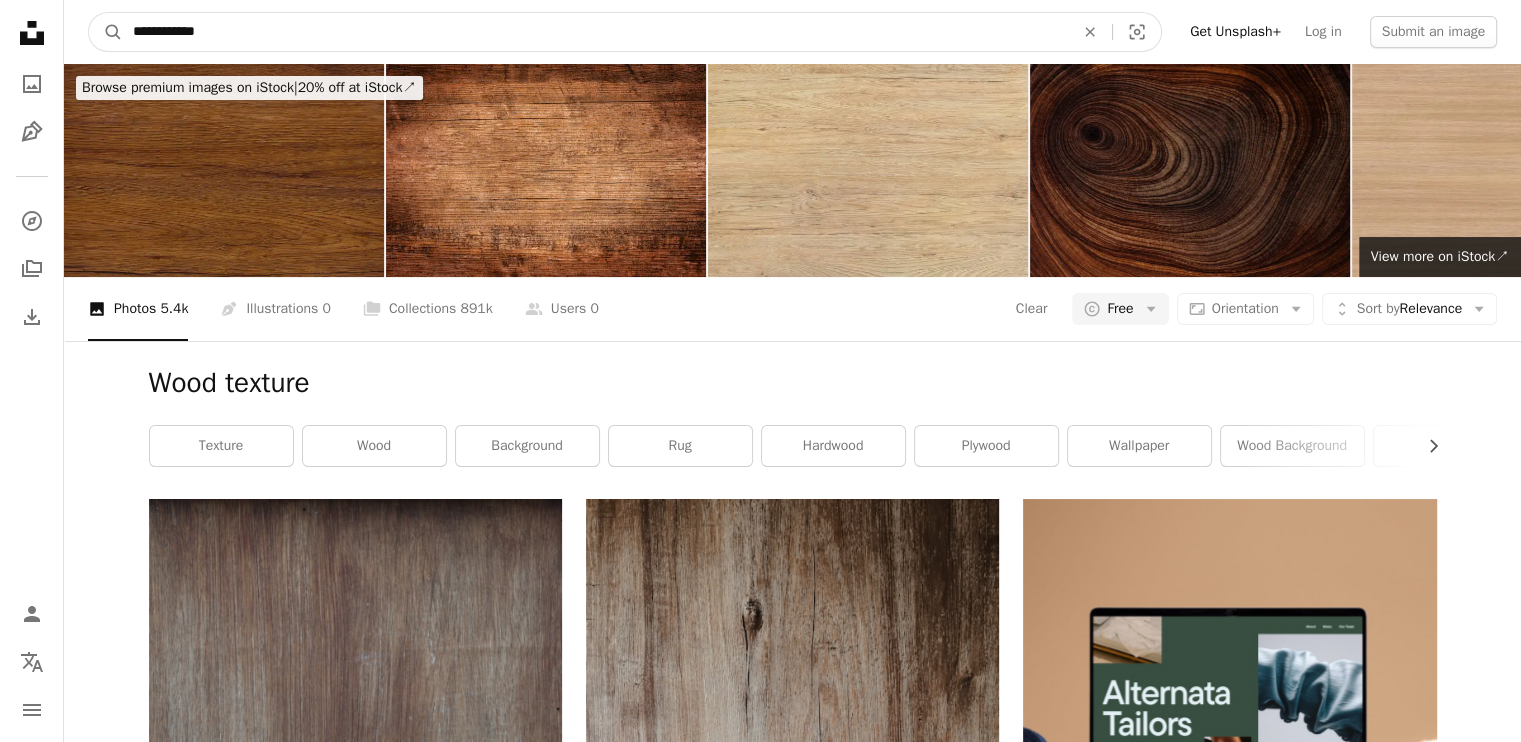 click on "**********" at bounding box center (595, 32) 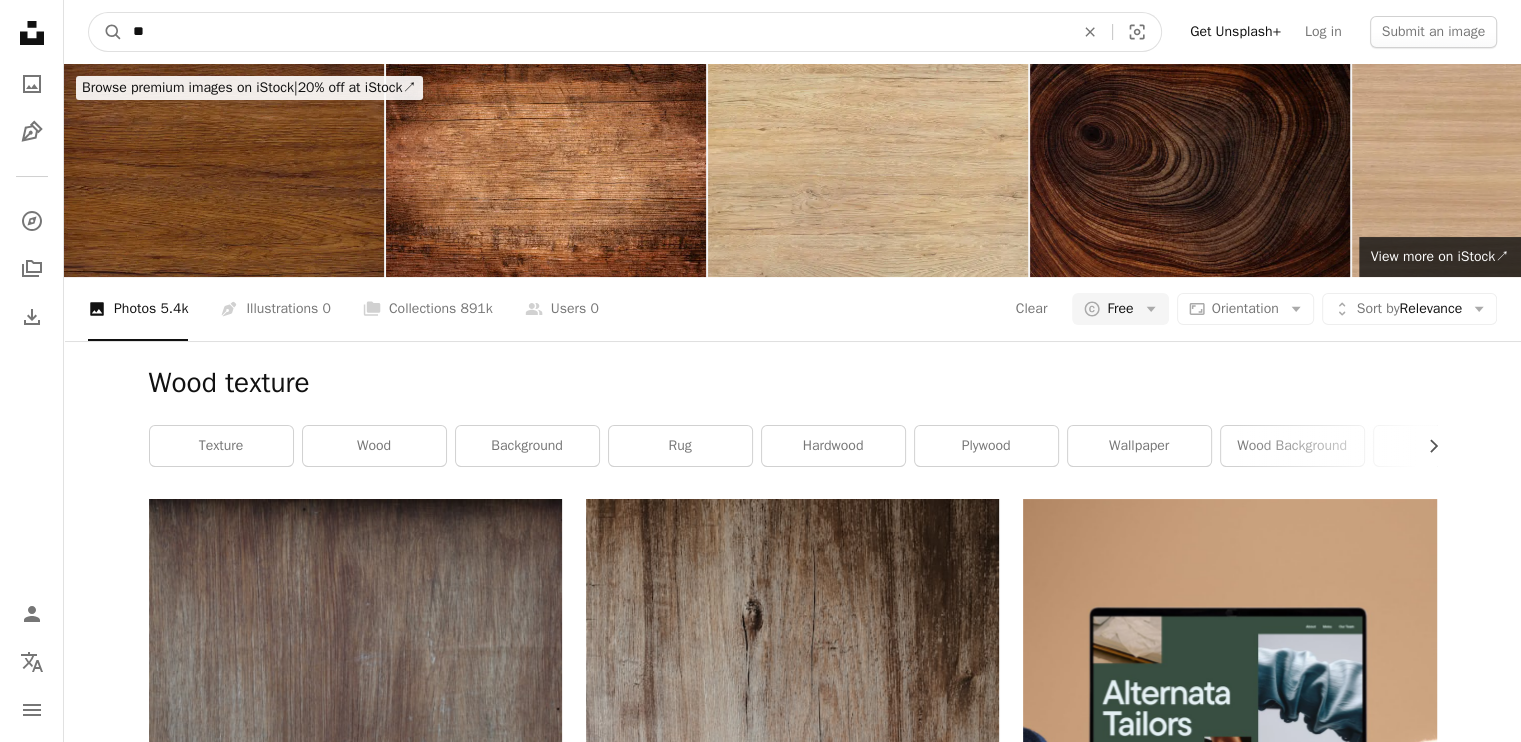 type on "*" 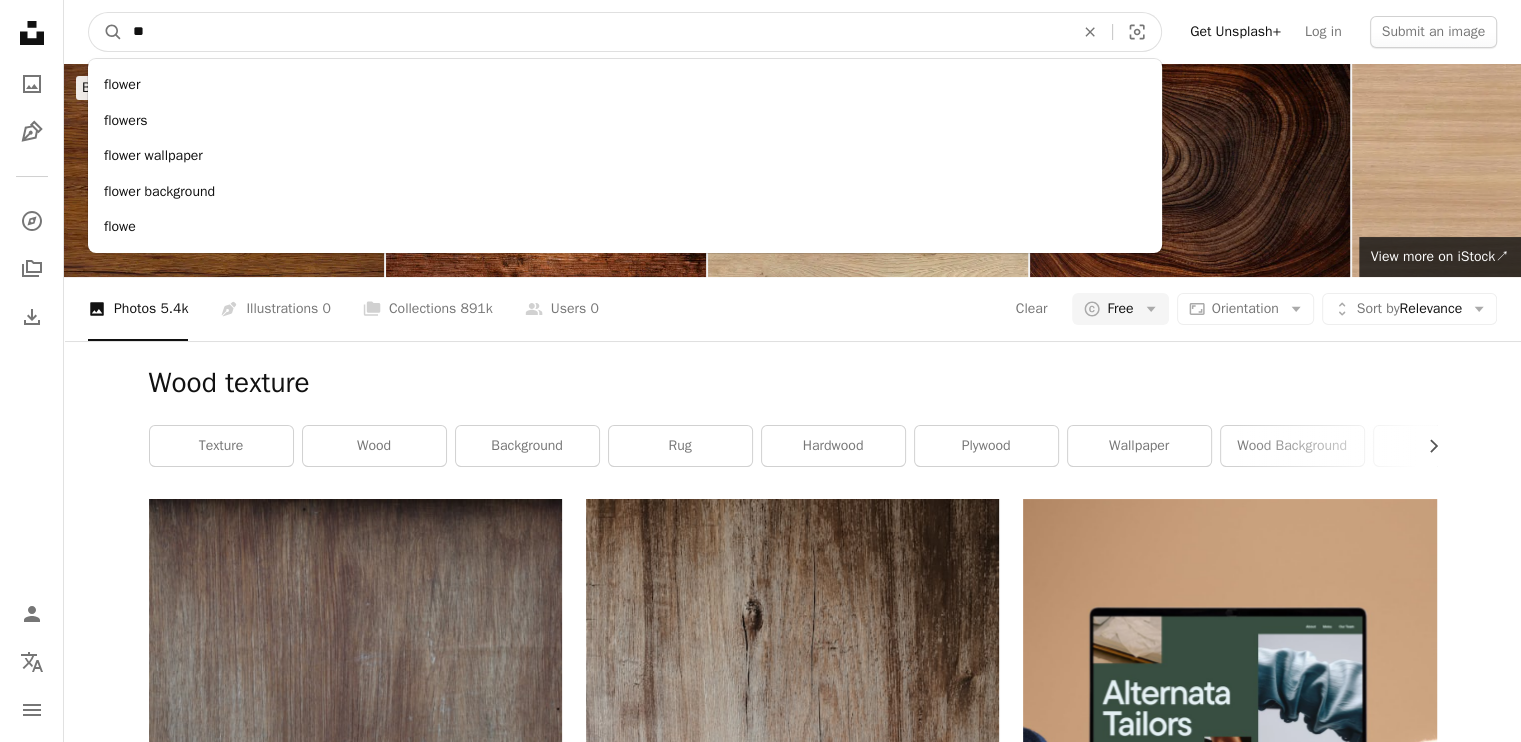 type on "*" 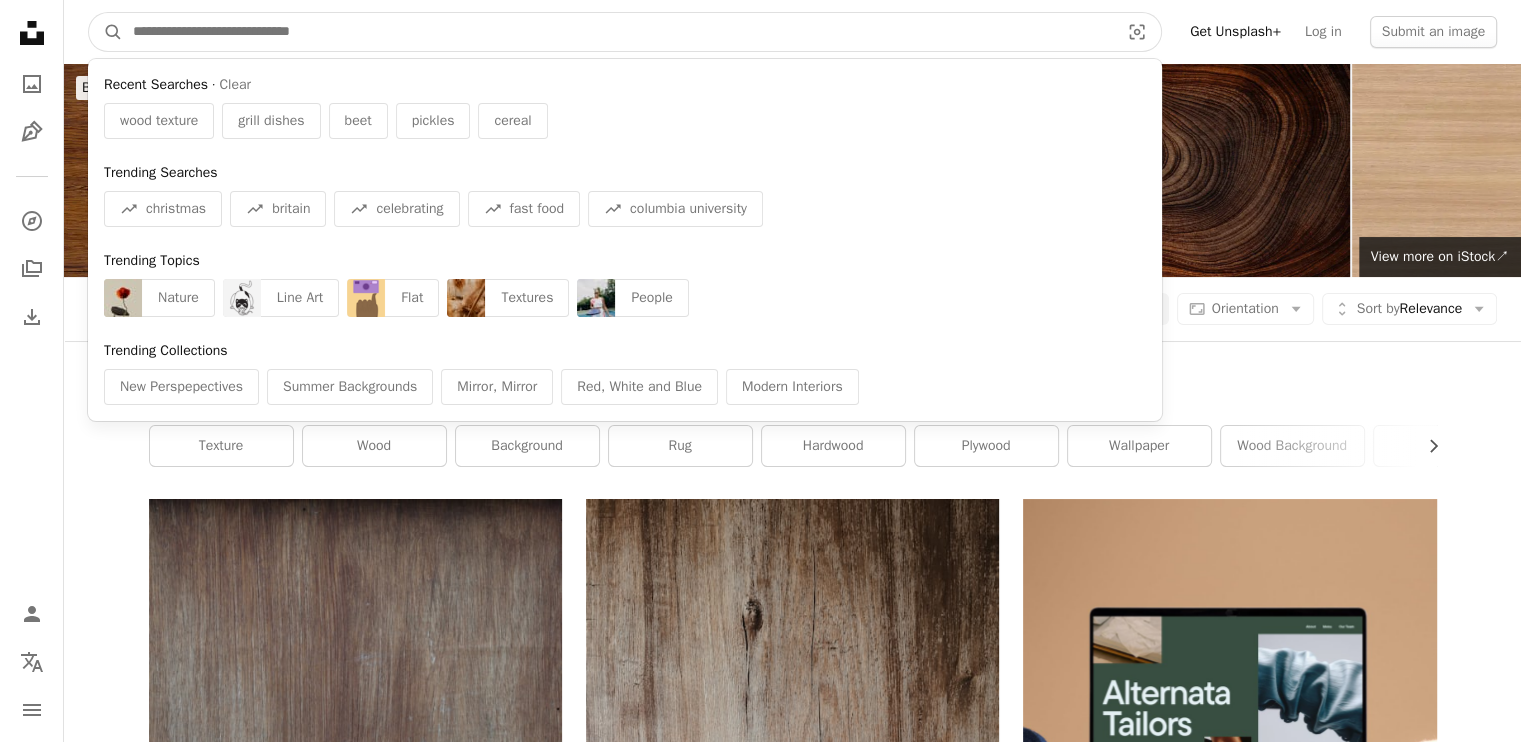 type on "*" 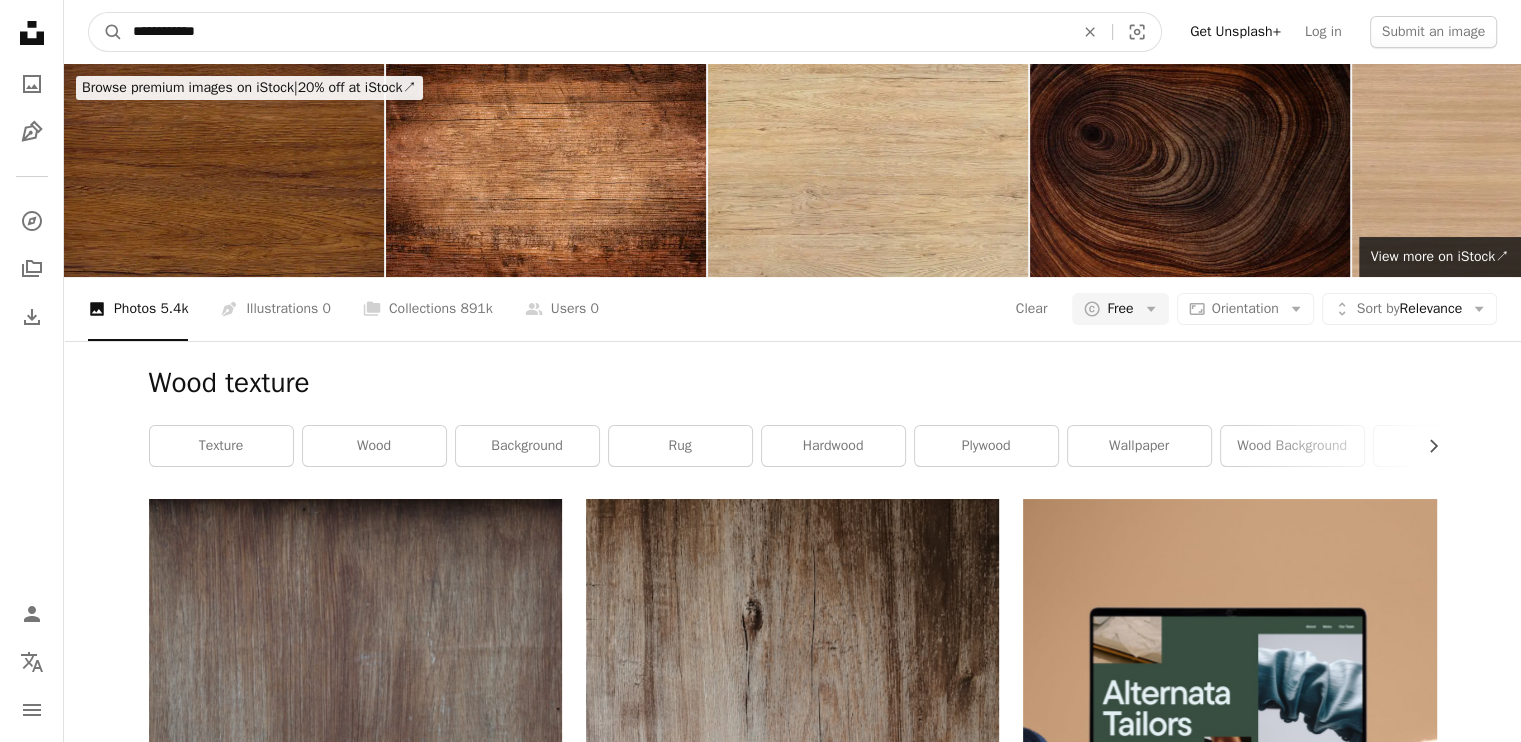 type on "**********" 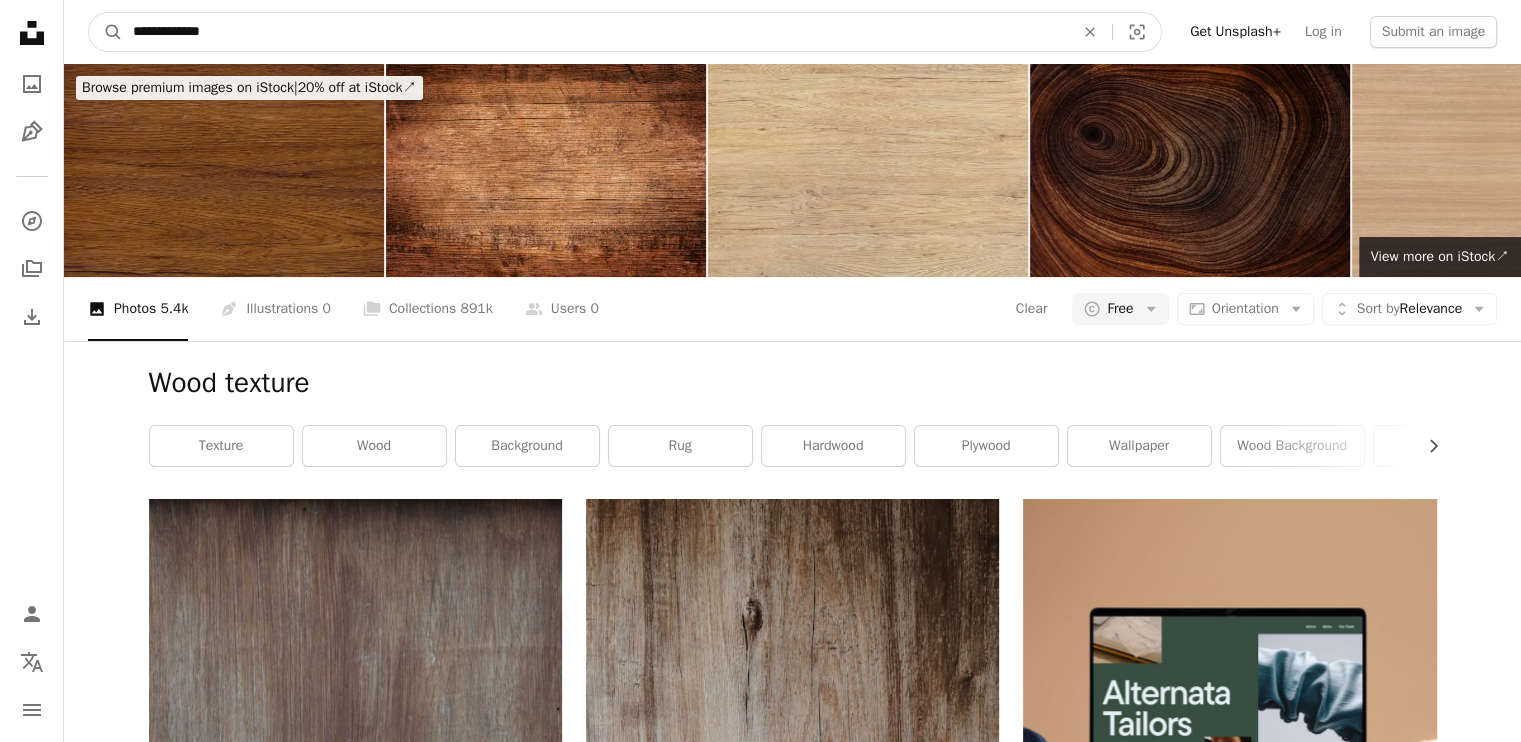 click on "A magnifying glass" at bounding box center (106, 32) 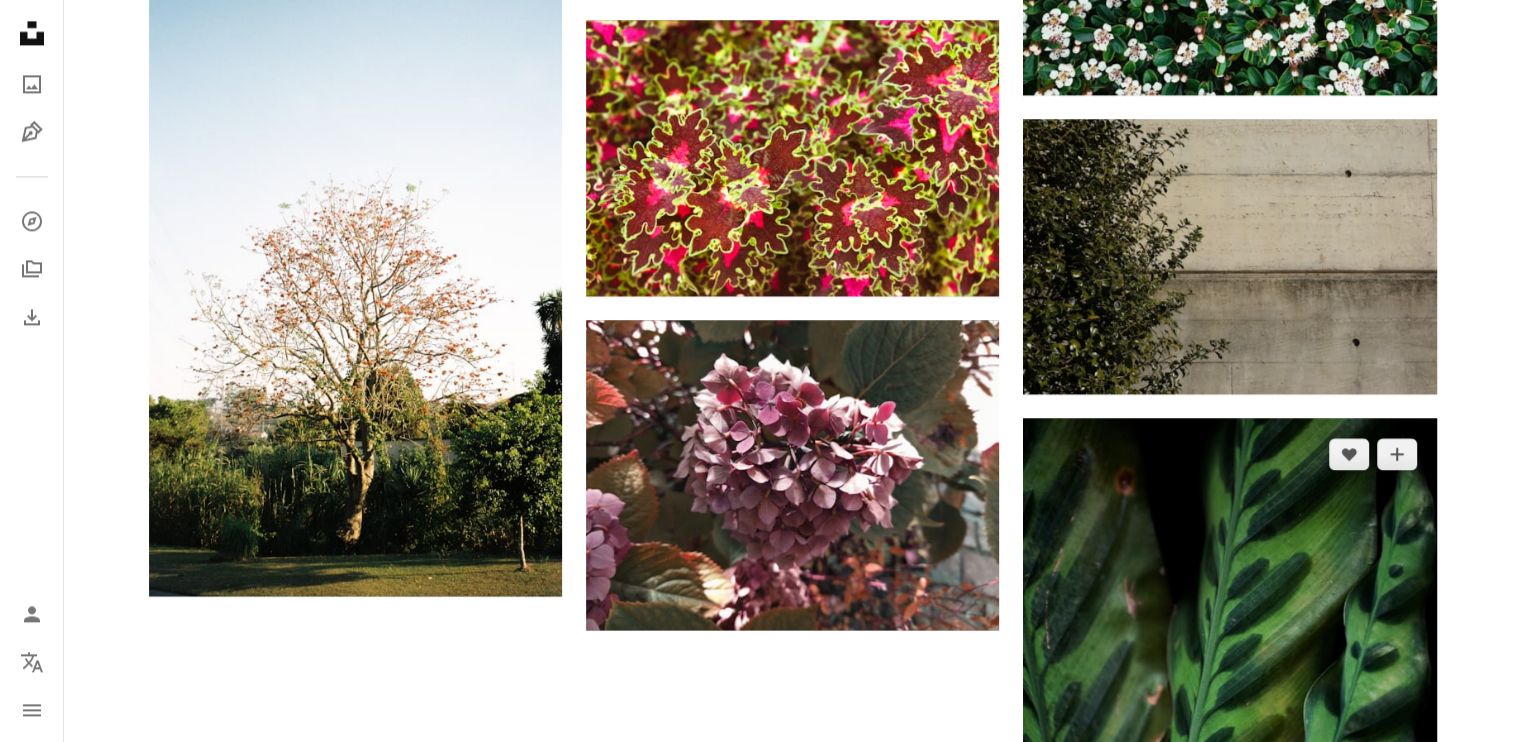 scroll, scrollTop: 3300, scrollLeft: 0, axis: vertical 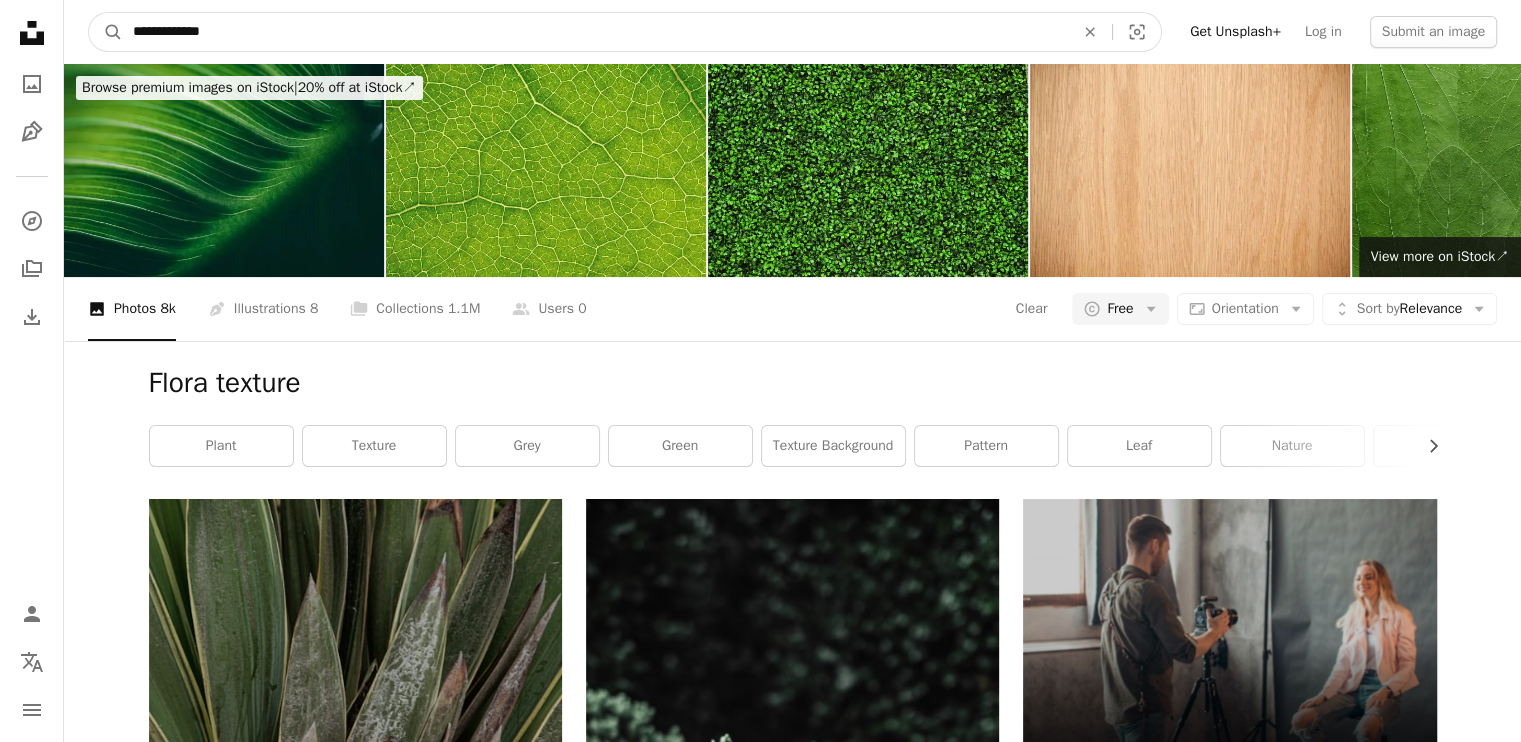 drag, startPoint x: 243, startPoint y: 28, endPoint x: 36, endPoint y: 16, distance: 207.34753 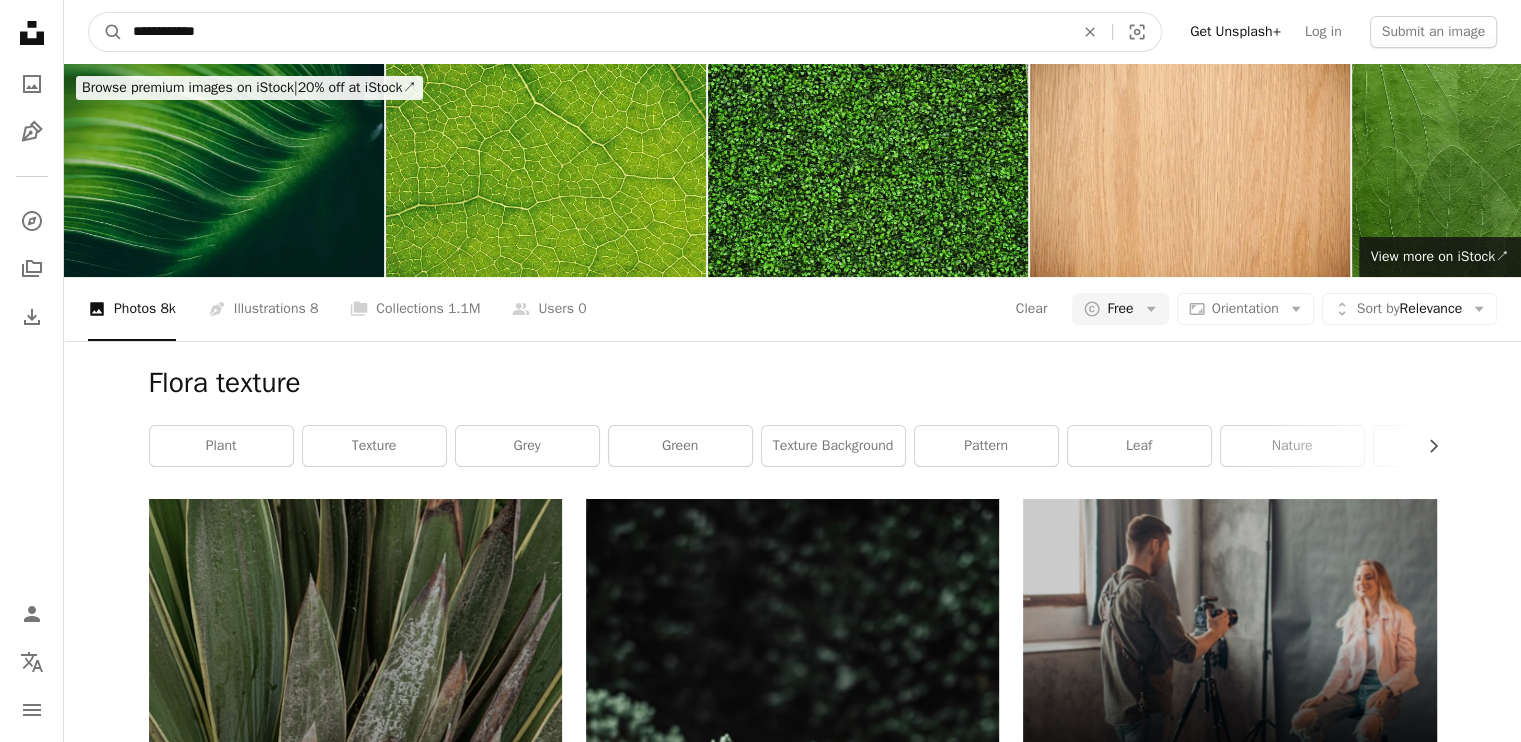 type on "**********" 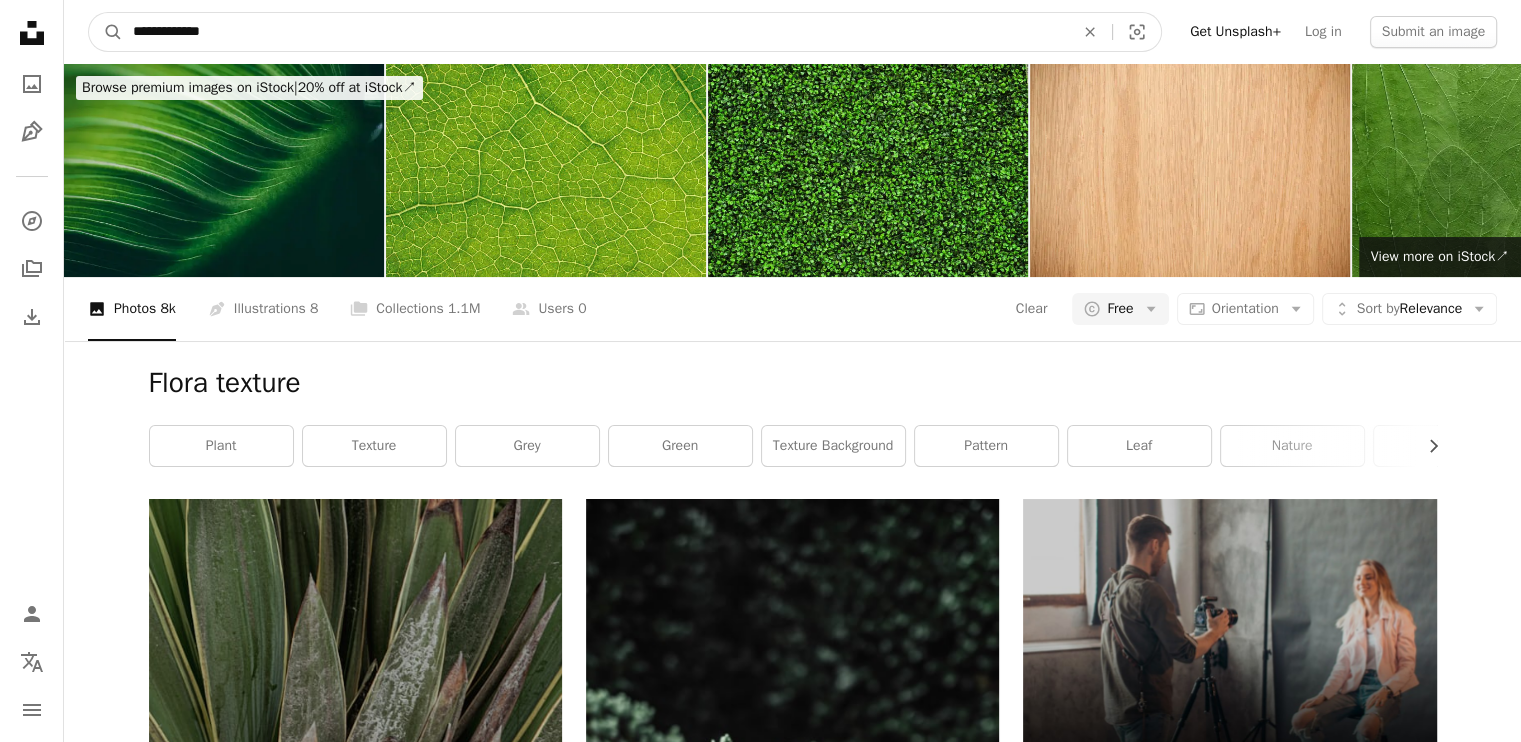 click on "A magnifying glass" at bounding box center [106, 32] 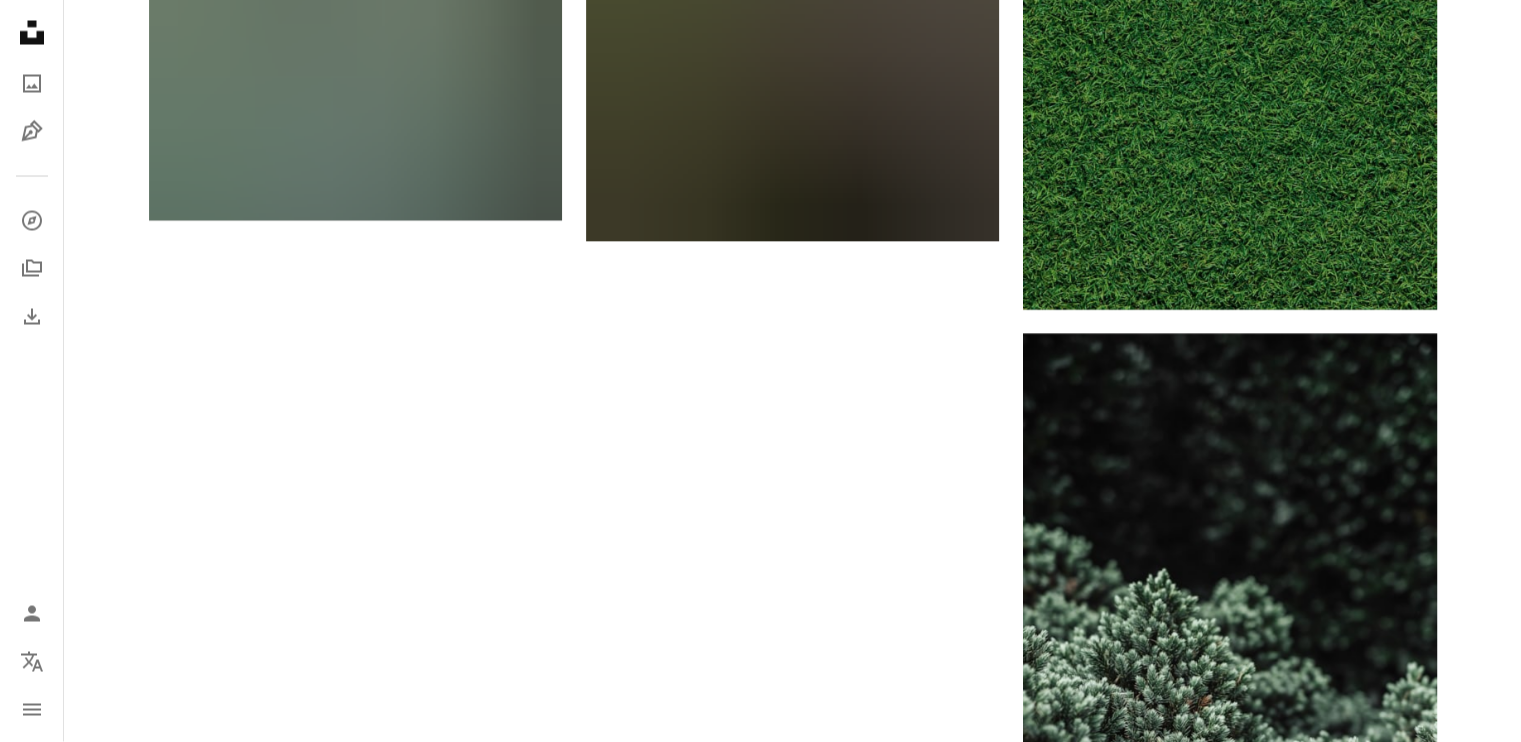 scroll, scrollTop: 4300, scrollLeft: 0, axis: vertical 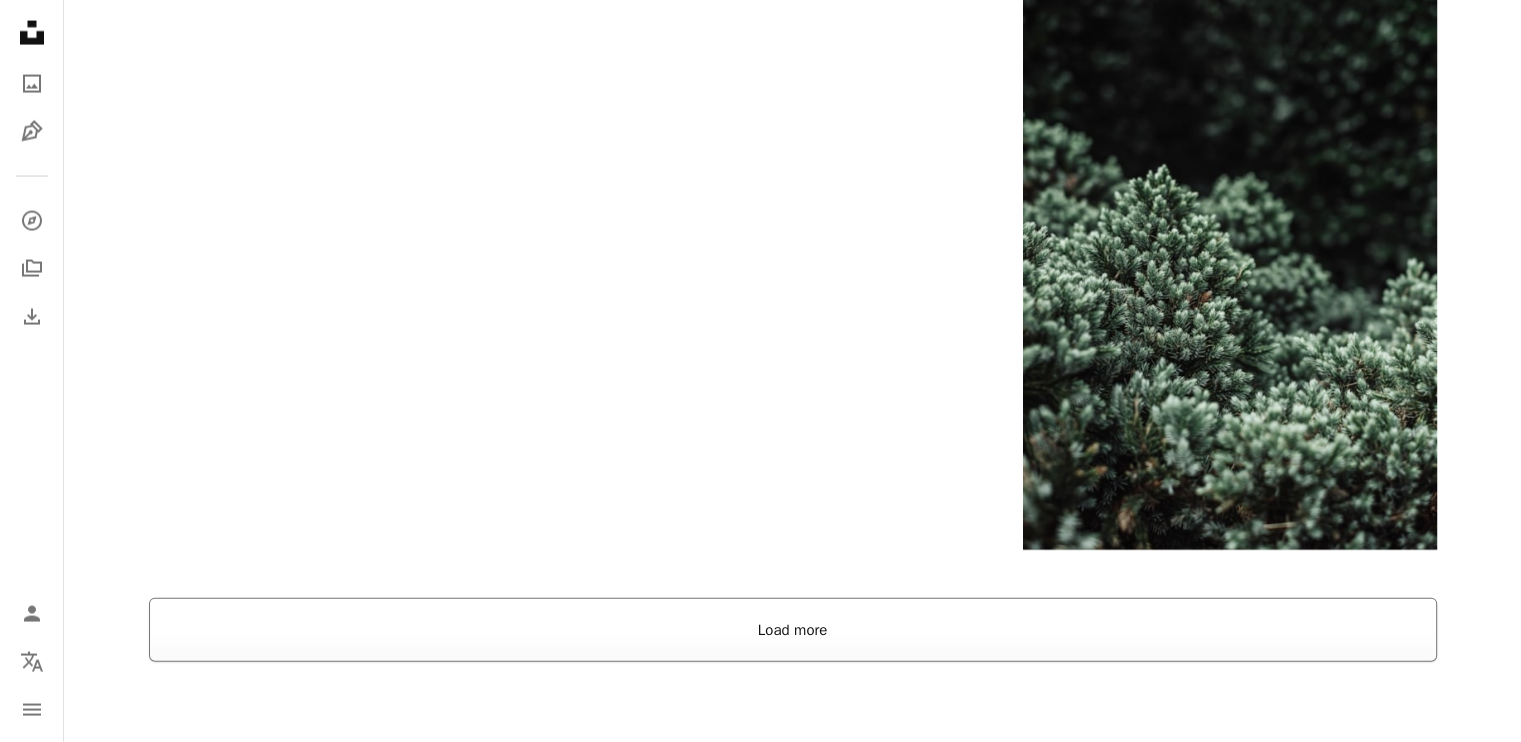 click on "Load more" at bounding box center [793, 630] 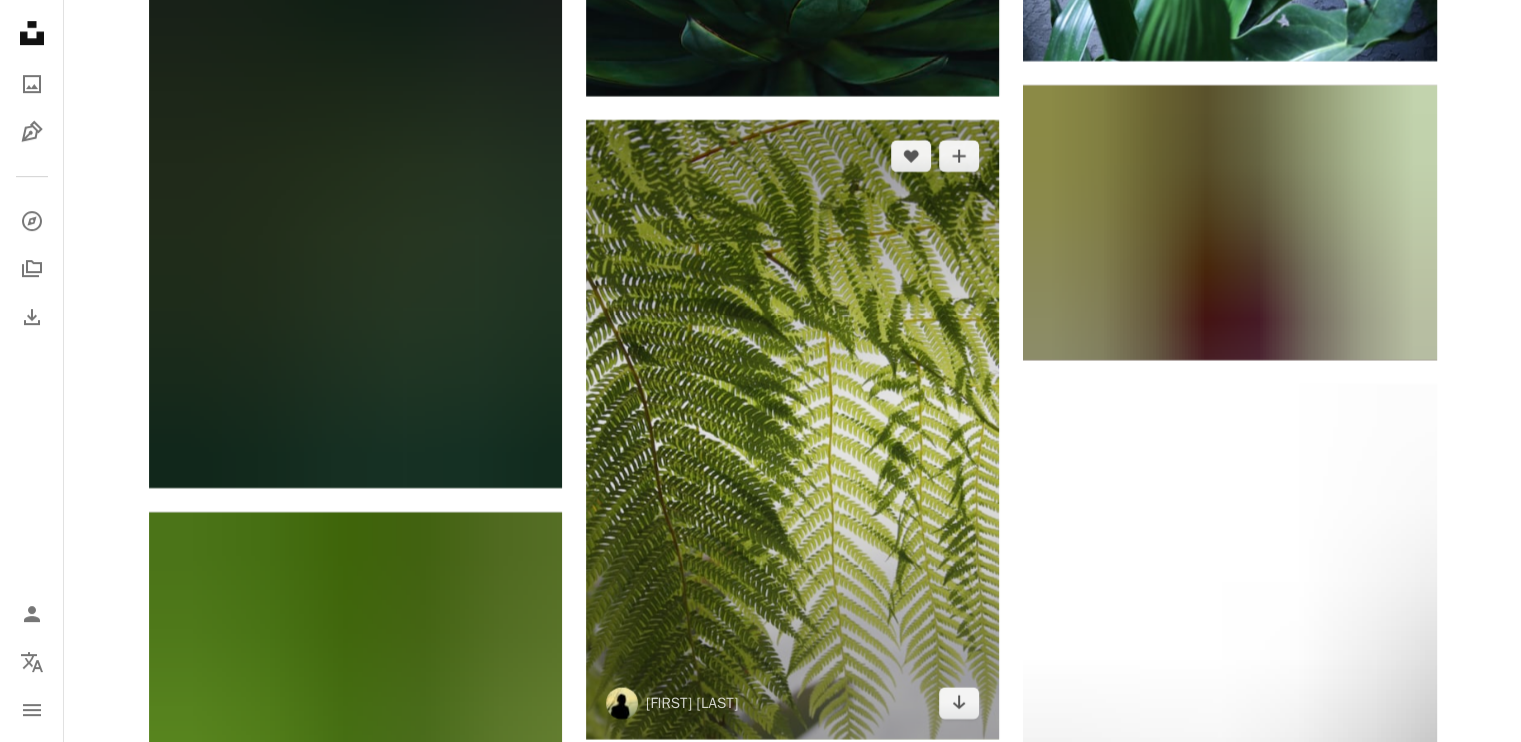 scroll, scrollTop: 23900, scrollLeft: 0, axis: vertical 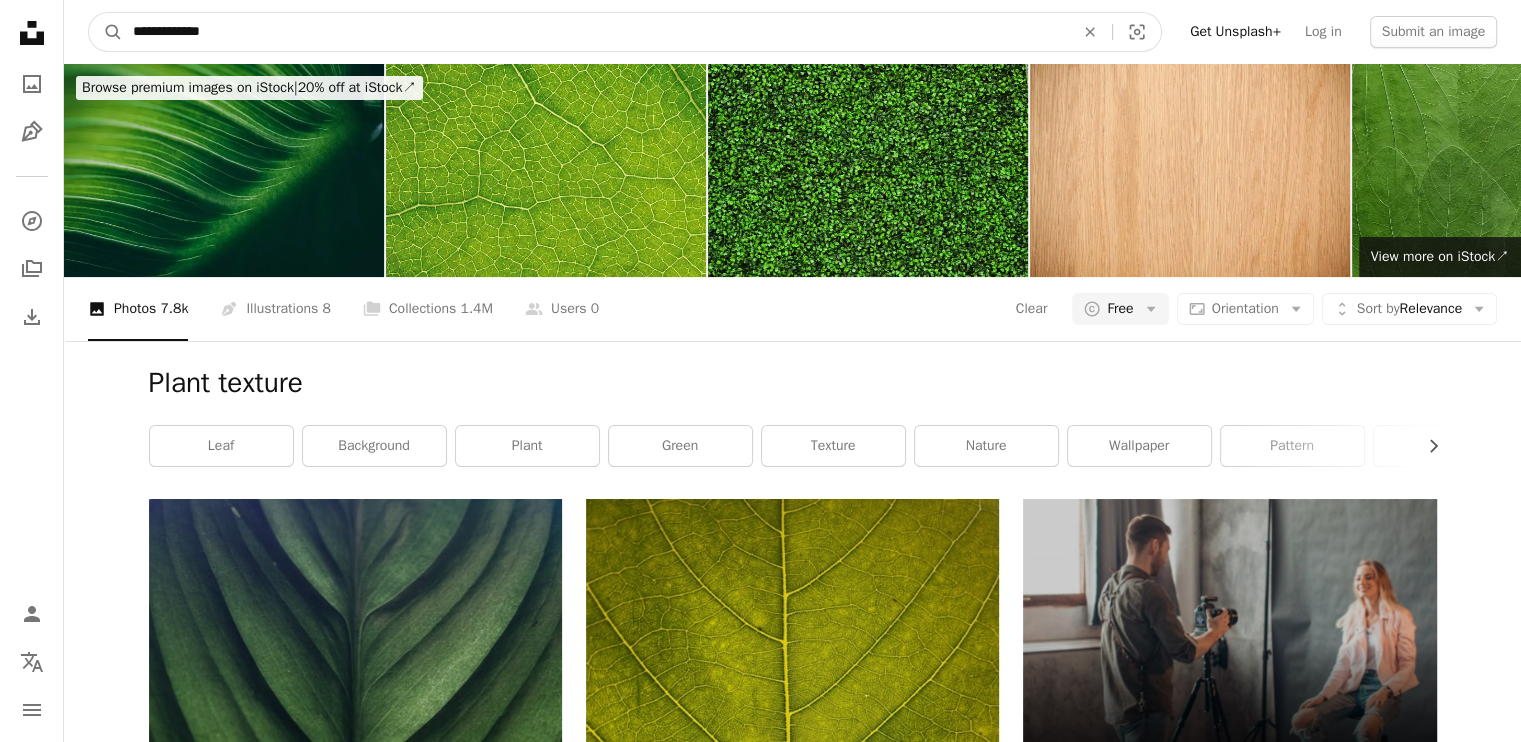 click on "**********" at bounding box center [595, 32] 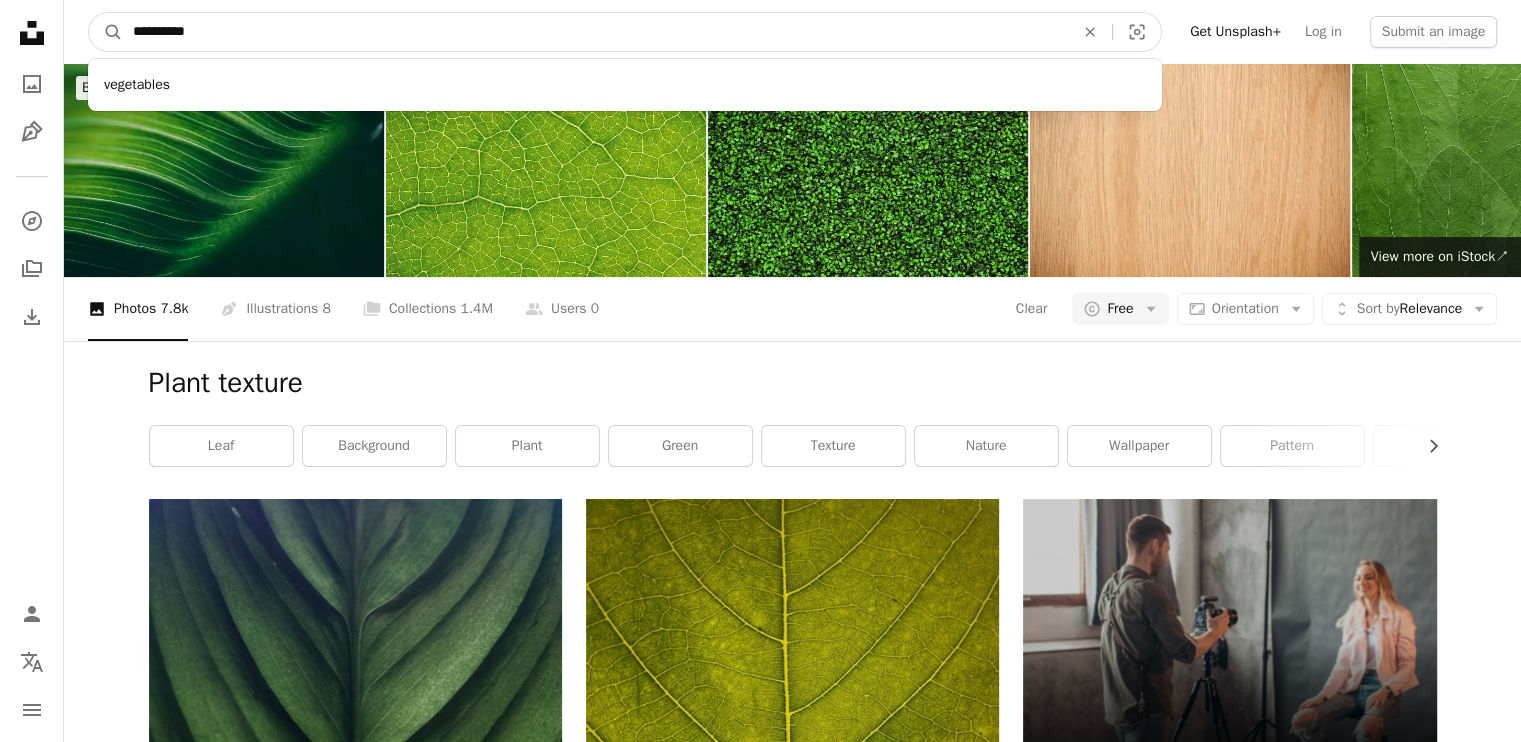 type on "**********" 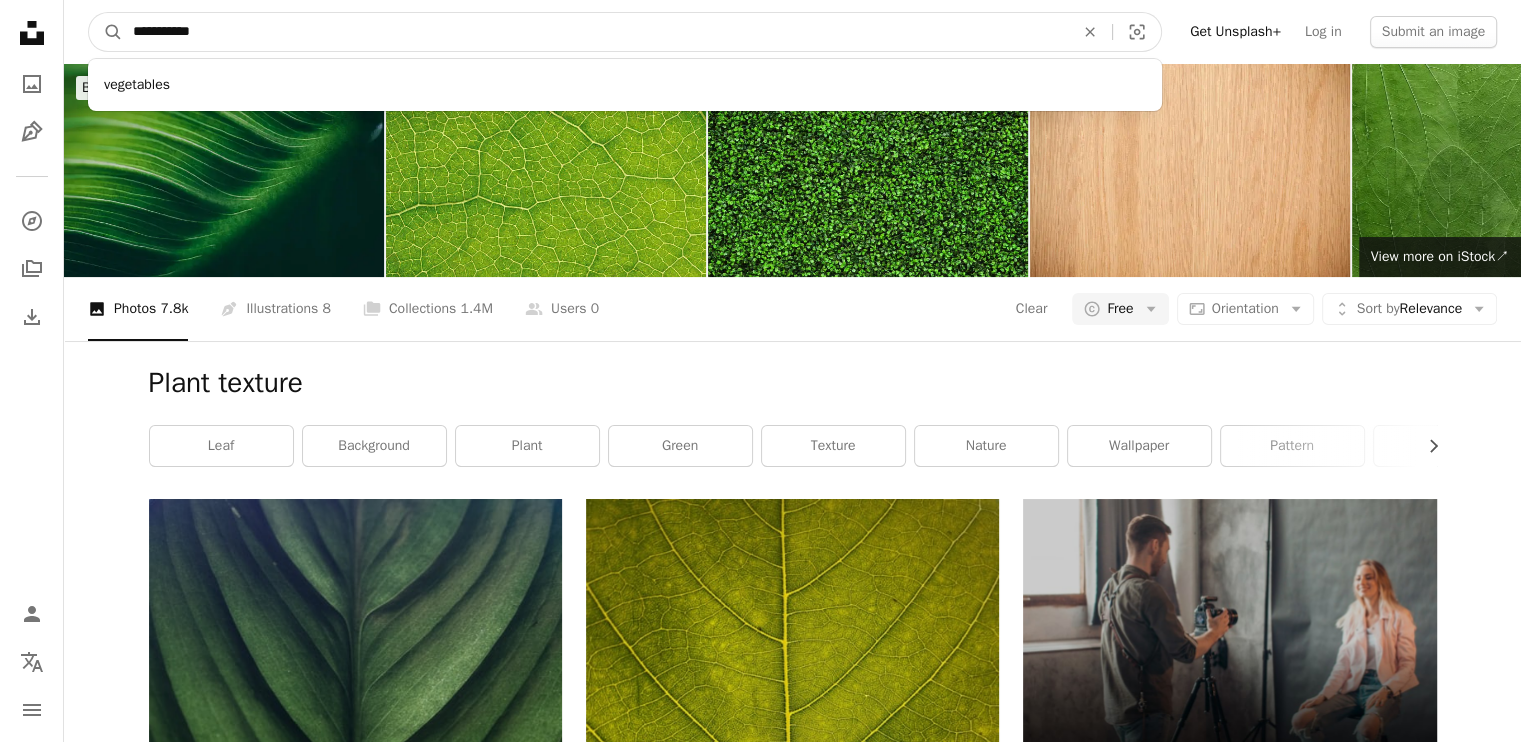 click on "A magnifying glass" at bounding box center (106, 32) 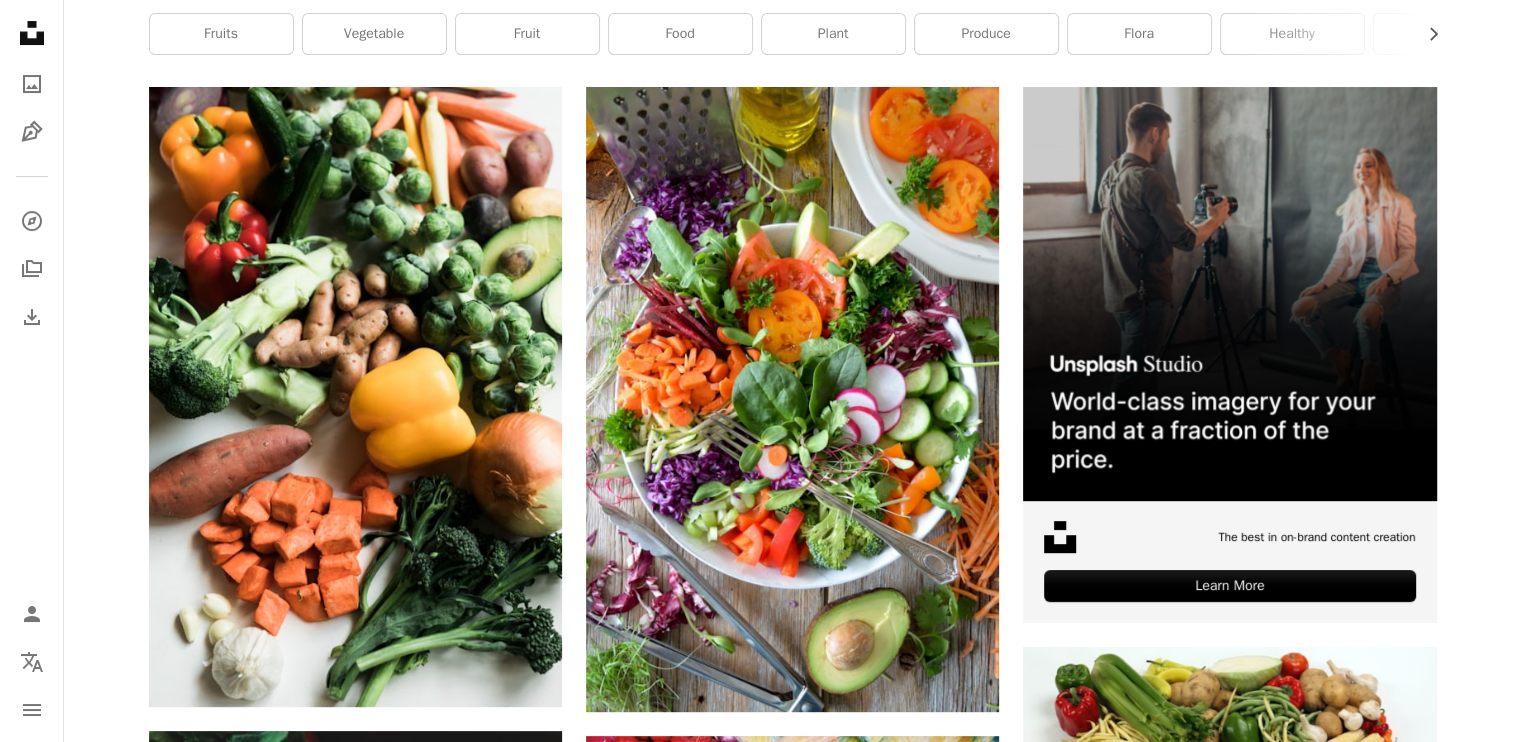 scroll, scrollTop: 400, scrollLeft: 0, axis: vertical 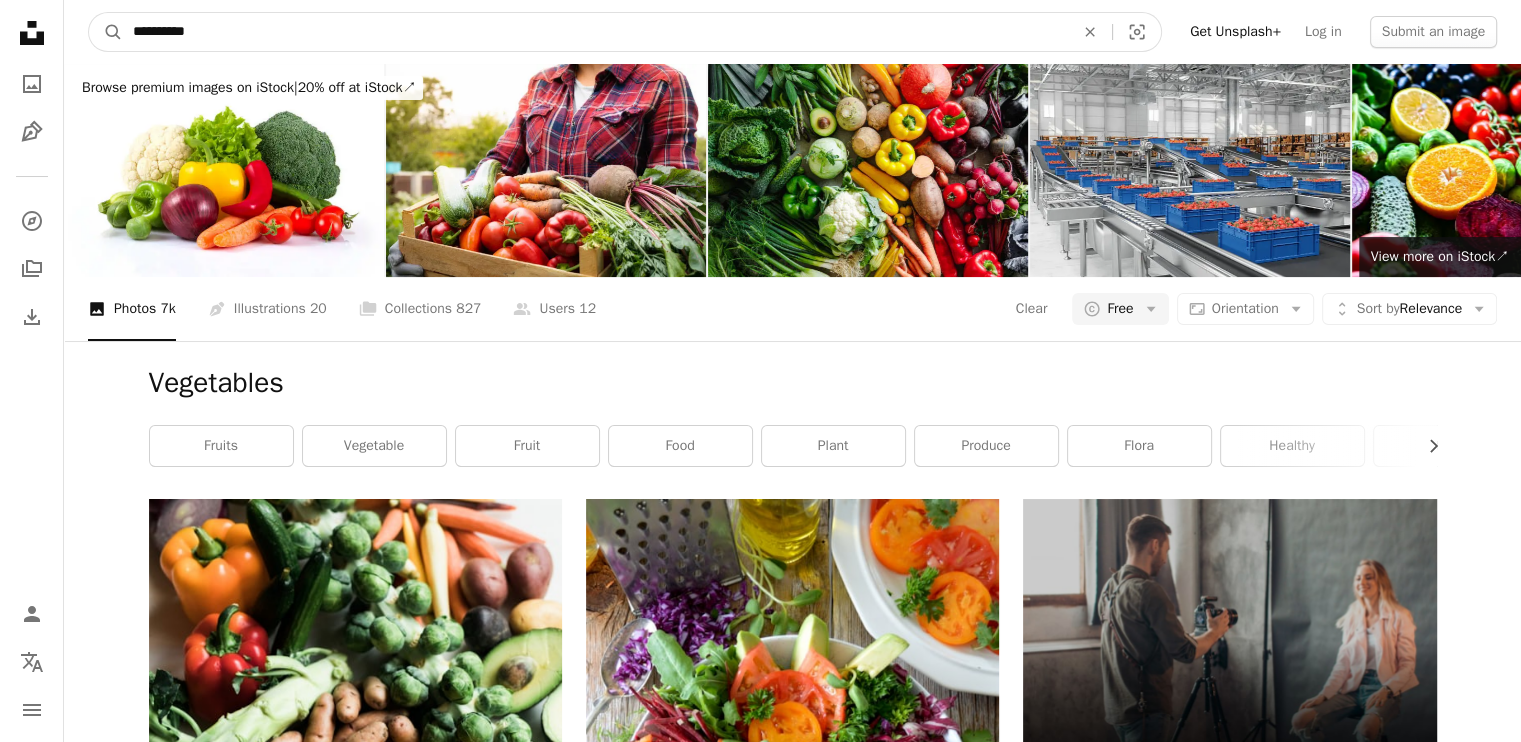 click on "**********" at bounding box center (595, 32) 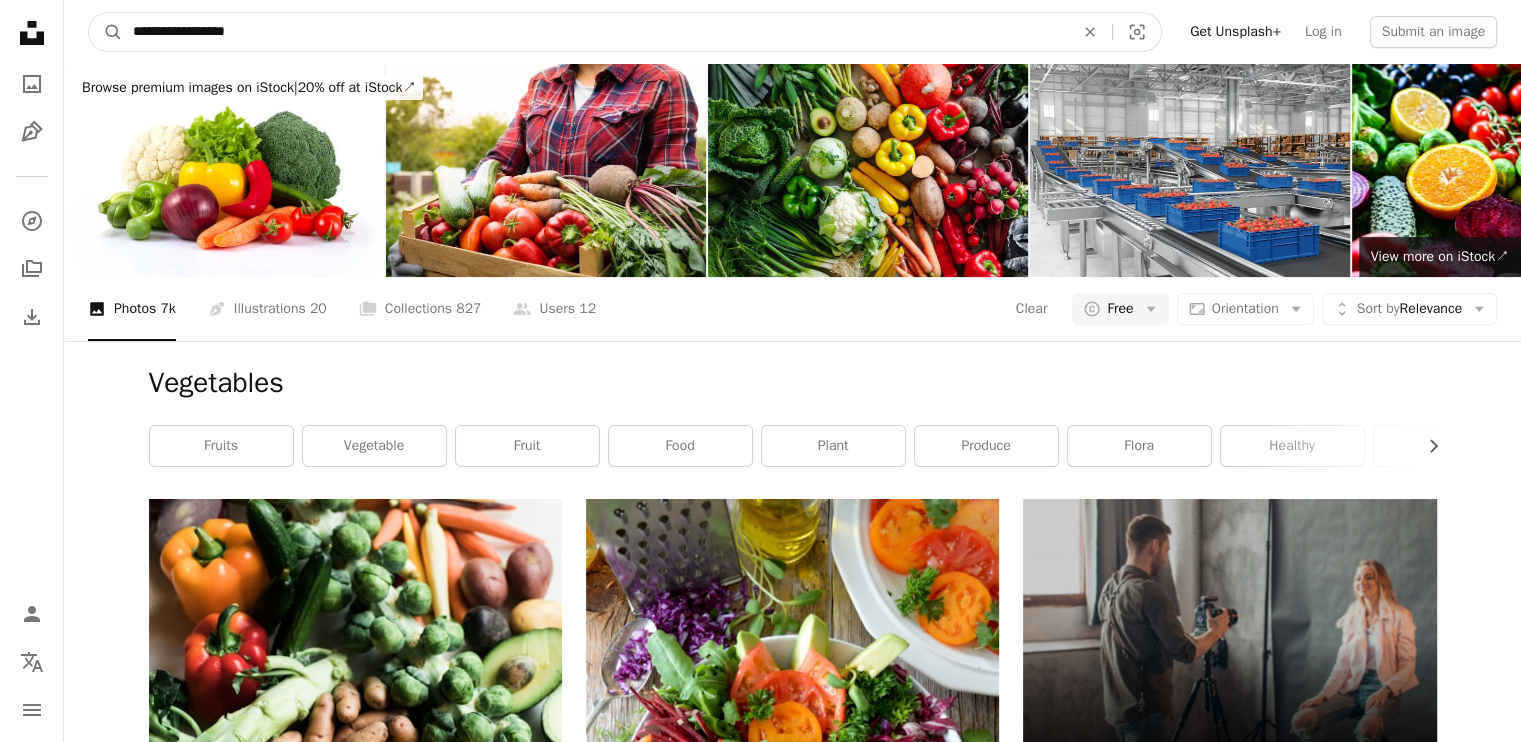 type on "**********" 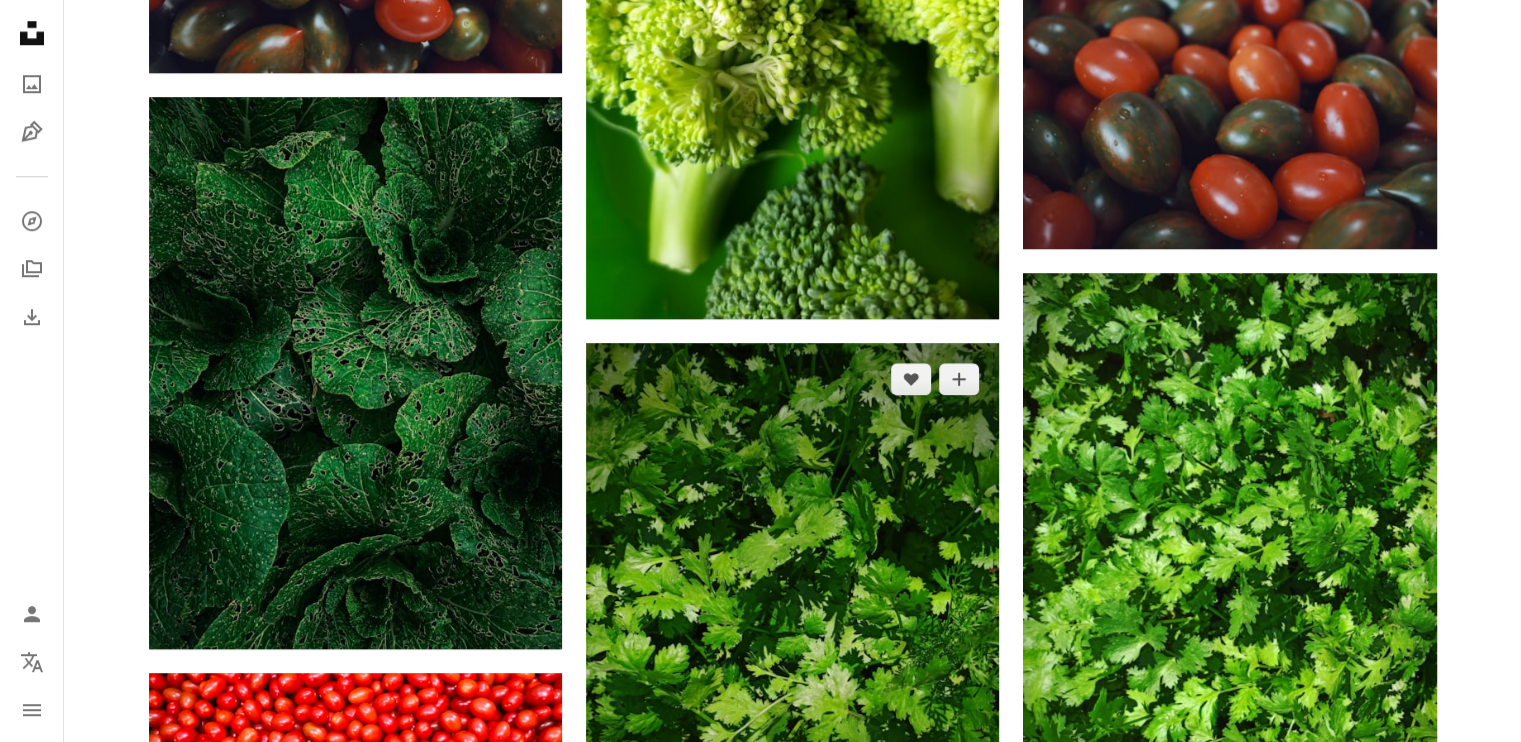 scroll, scrollTop: 1800, scrollLeft: 0, axis: vertical 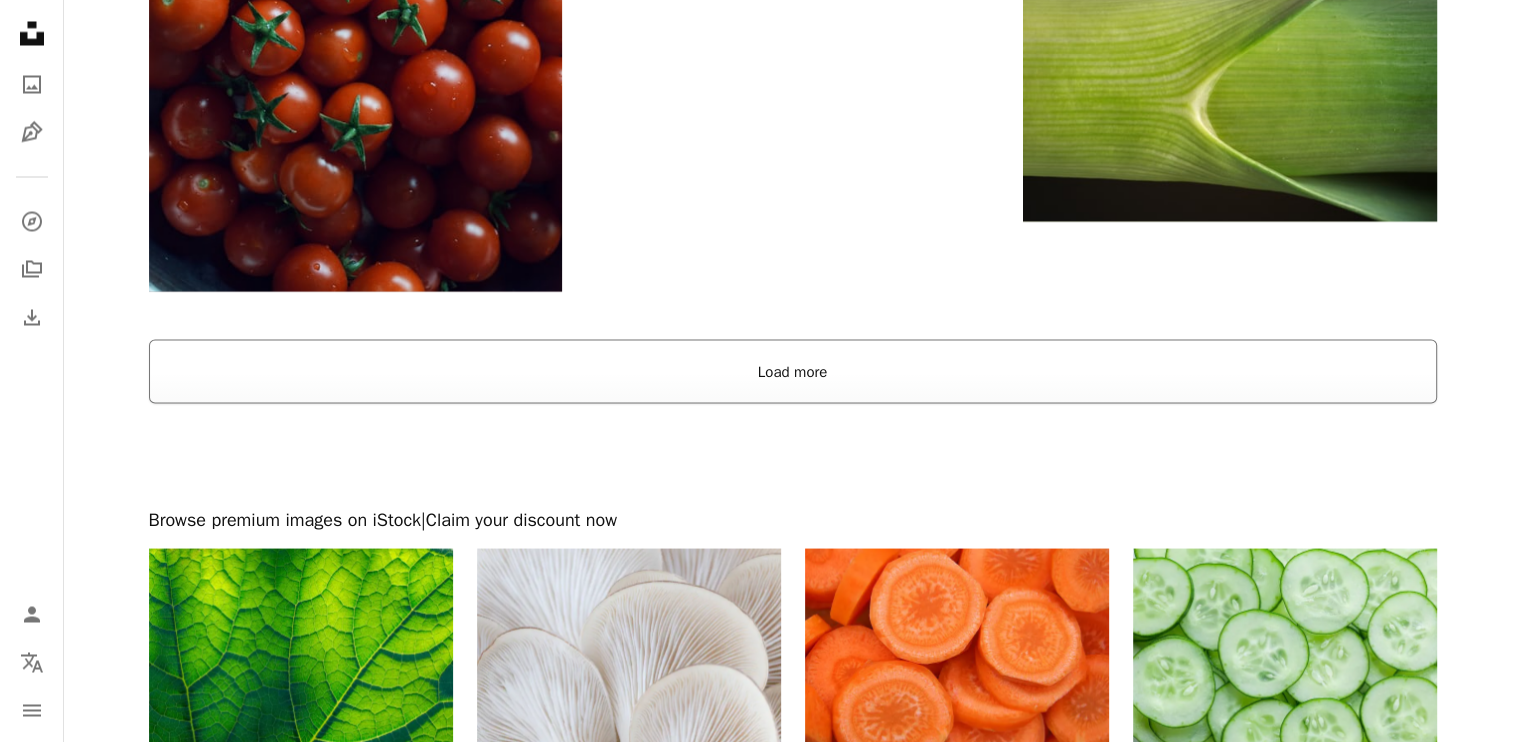 click on "Load more" at bounding box center [793, 371] 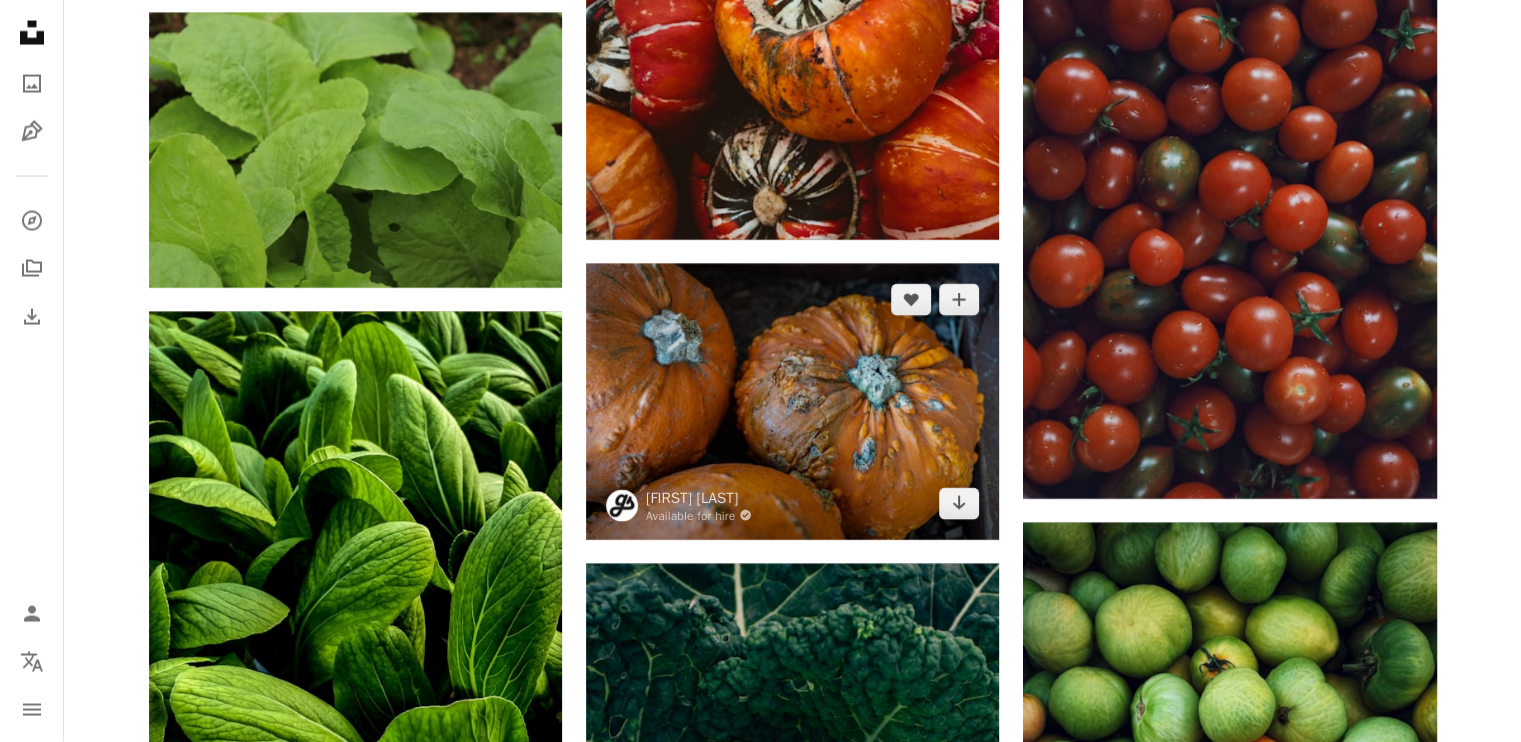 scroll, scrollTop: 4200, scrollLeft: 0, axis: vertical 